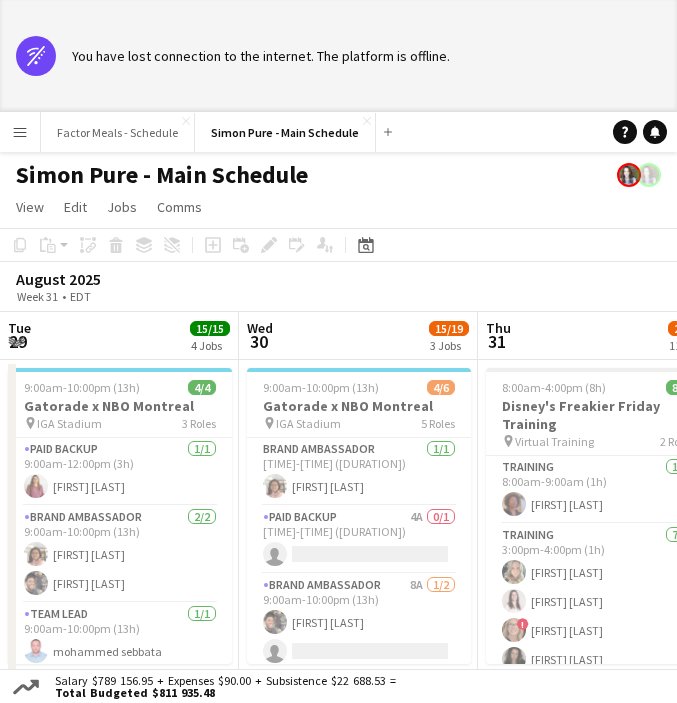 scroll, scrollTop: 20, scrollLeft: 0, axis: vertical 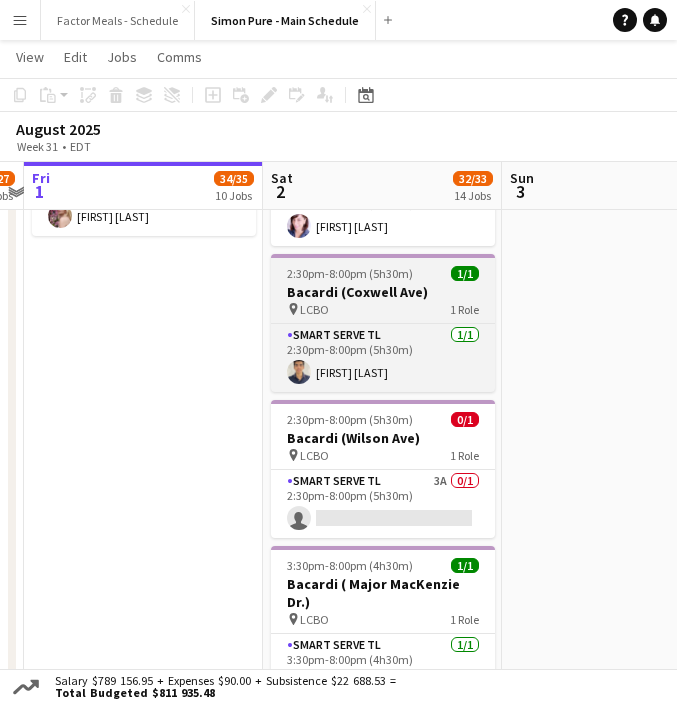 click on "Bacardi (Coxwell Ave)" at bounding box center (383, 292) 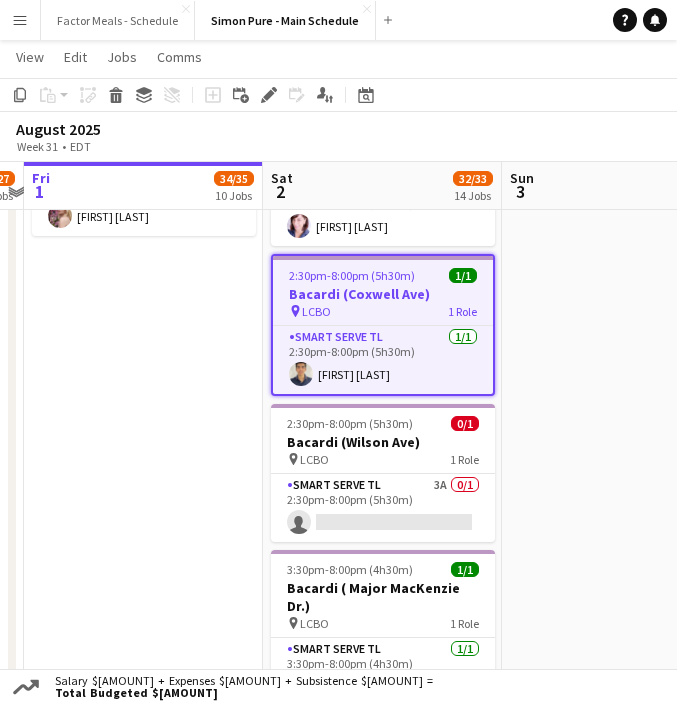 click on "Bacardi (Coxwell Ave)" at bounding box center (383, 294) 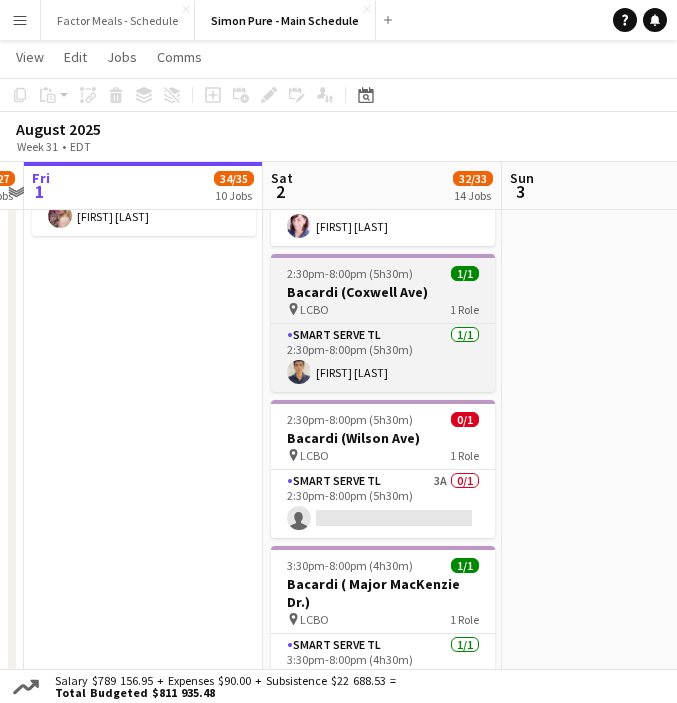 click on "Bacardi (Coxwell Ave)" at bounding box center [383, 292] 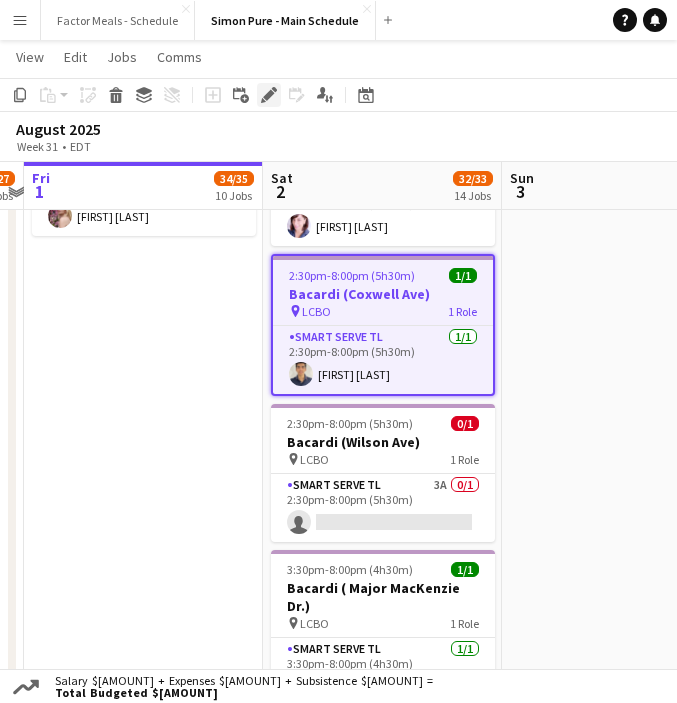 click 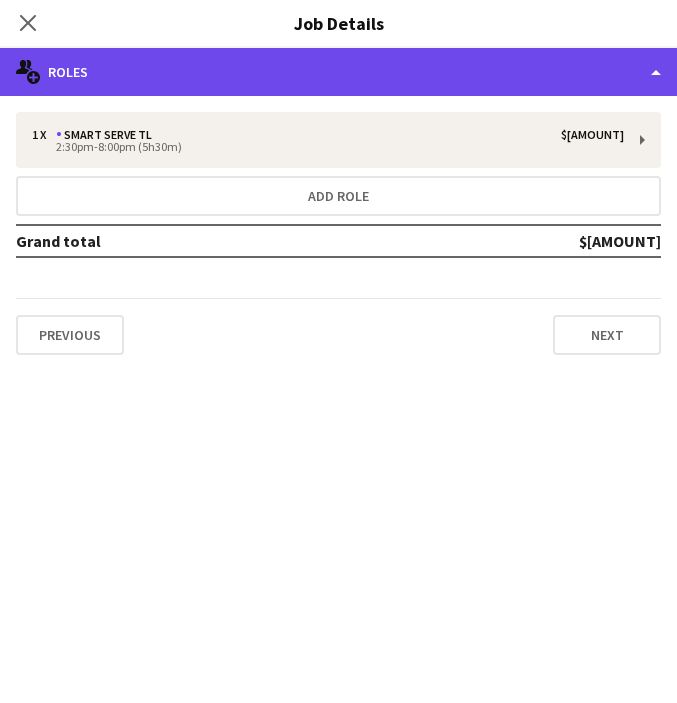 click on "multiple-users-add
Roles" 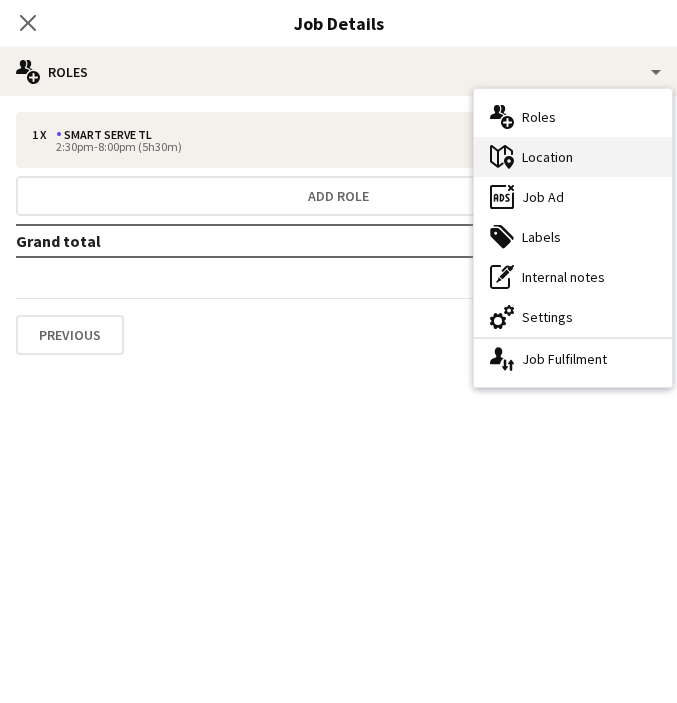 click on "maps-pin-1
Location" at bounding box center (573, 157) 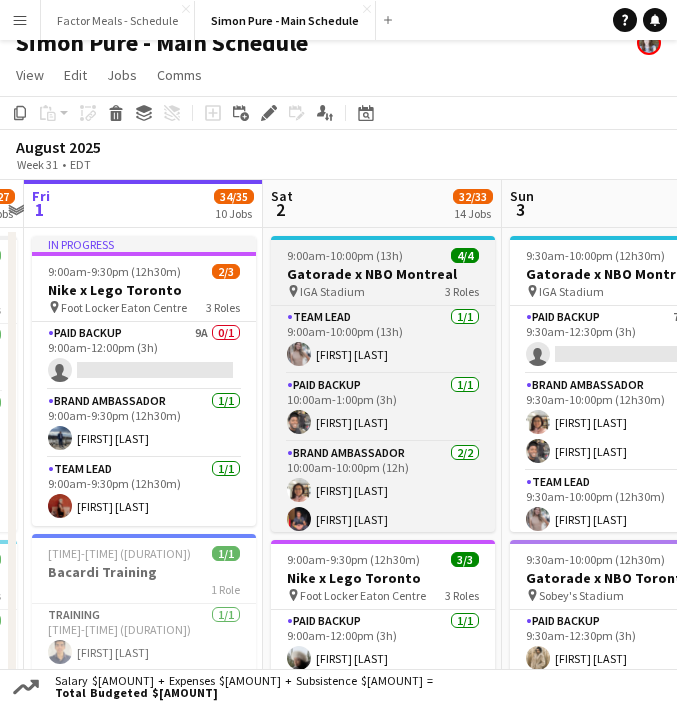 scroll, scrollTop: 0, scrollLeft: 0, axis: both 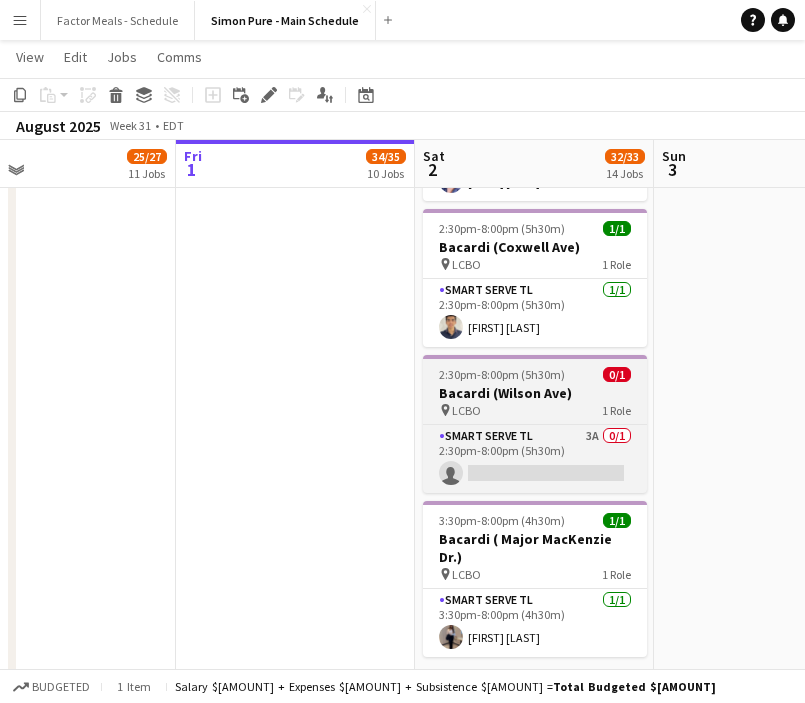 click on "Bacardi (Wilson Ave)" at bounding box center [535, 393] 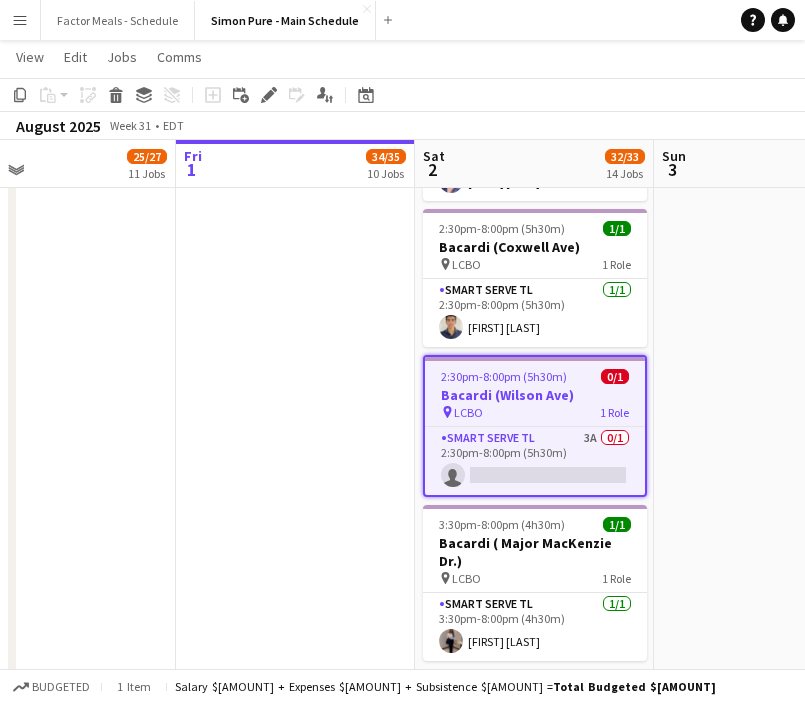 click on "Bacardi (Wilson Ave)" at bounding box center [535, 395] 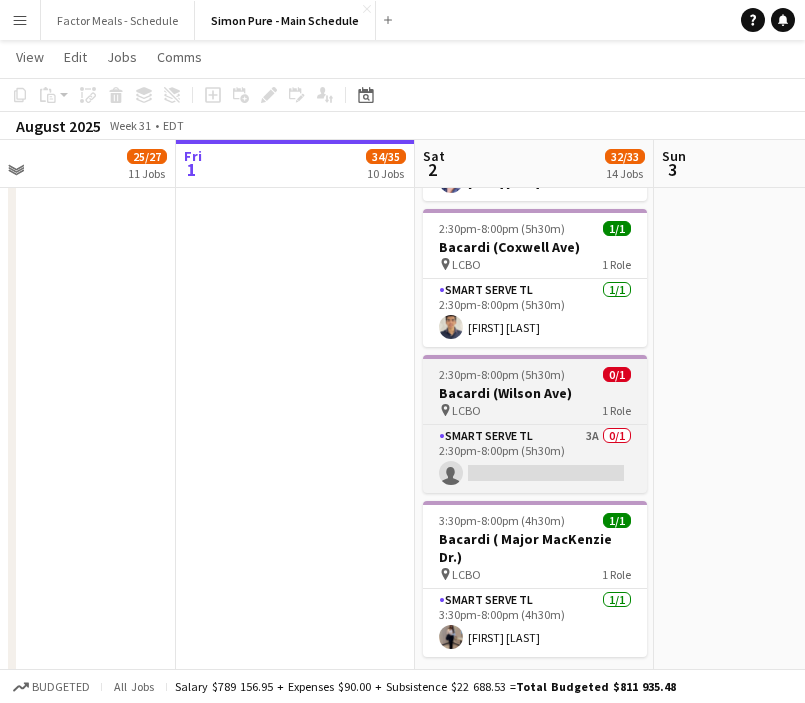 click on "Bacardi (Wilson Ave)" at bounding box center (535, 393) 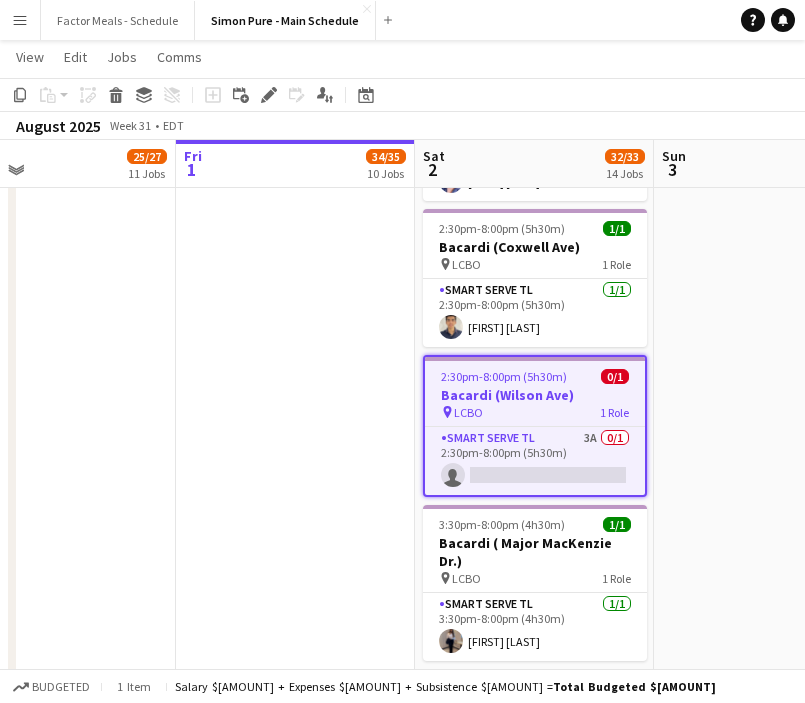 click on "In progress   [TIME]-[TIME] ([DURATION])    2/3   Nike x Lego Toronto
pin
Foot Locker Eaton Centre   3 Roles   Paid Backup   9A   0/1   [TIME]-[TIME] ([DURATION])
single-neutral-actions
Brand Ambassador    1/1   [TIME]-[TIME] ([DURATION])
[FIRST] [LAST]  Team Lead   1/1   [TIME]-[TIME] ([DURATION])
[FIRST] [LAST]     [TIME]-[TIME] ([DURATION])    1/1   Bacardi Training    1 Role   Training   1/1   [TIME]-[TIME] ([DURATION])
[FIRST] [LAST]  In progress   [TIME]-[TIME] ([DURATION])    4/4   Gatorade x NBO Montreal
pin
IGA Stadium   3 Roles   Paid Backup   1/1   [TIME]-[TIME] ([DURATION])
[FIRST] [LAST]  Brand Ambassador    2/2   [TIME]-[TIME] ([DURATION])
[FIRST] [LAST] [FIRST] [LAST]  Team Lead   1/1   [TIME]-[TIME] ([DURATION])
[FIRST] [LAST]  In progress   [TIME]-[TIME] ([DURATION])    4/4   Gatorade x NBO Toronto
pin
Sobey's Stadium   3 Roles   Paid Backup   1/1   [TIME]-[TIME] ([DURATION])
2/2" at bounding box center (295, -649) 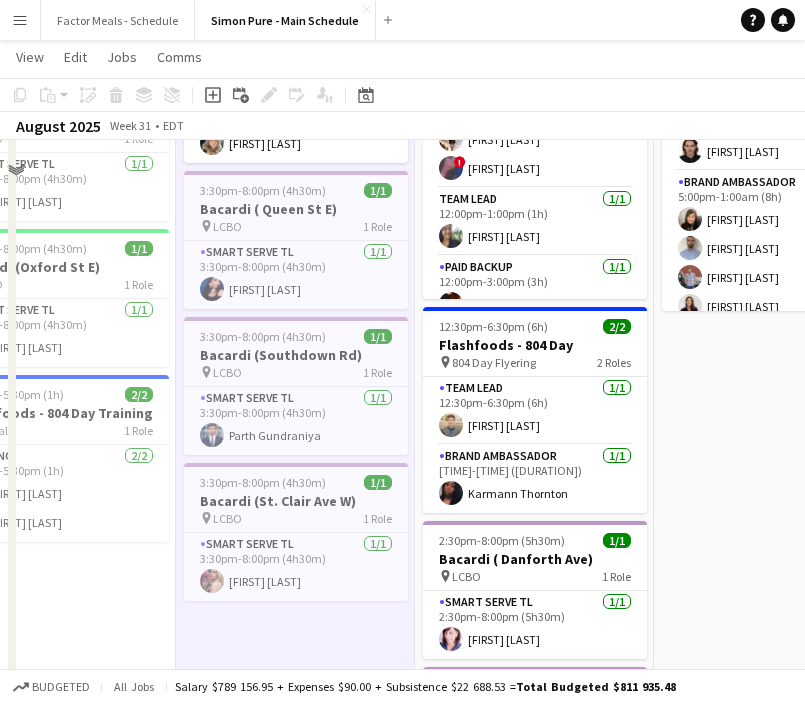 scroll, scrollTop: 1591, scrollLeft: 0, axis: vertical 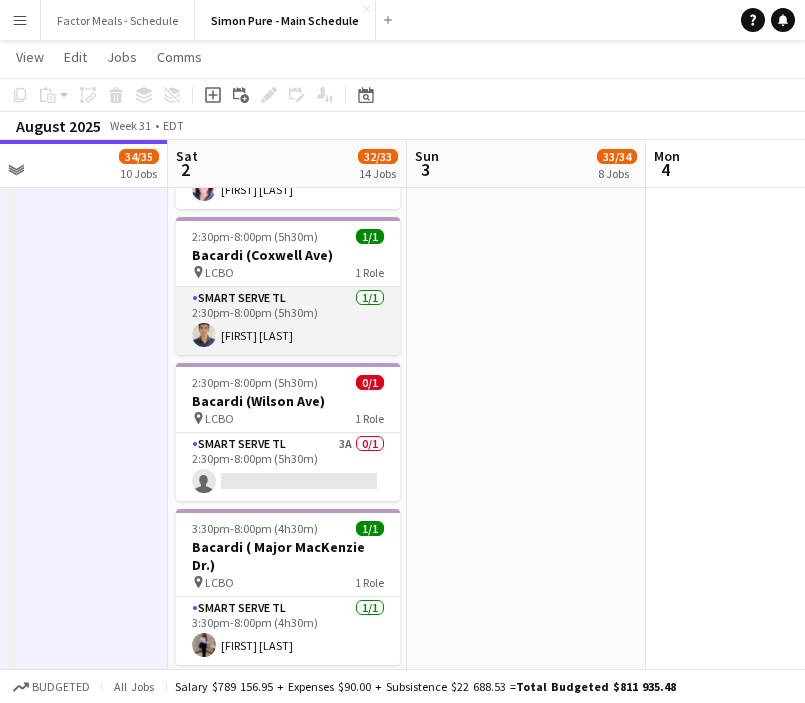 click on "Smart Serve TL   1/1   [TIME]-[TIME] ([DURATION])
[FIRST] [LAST]" at bounding box center [288, 321] 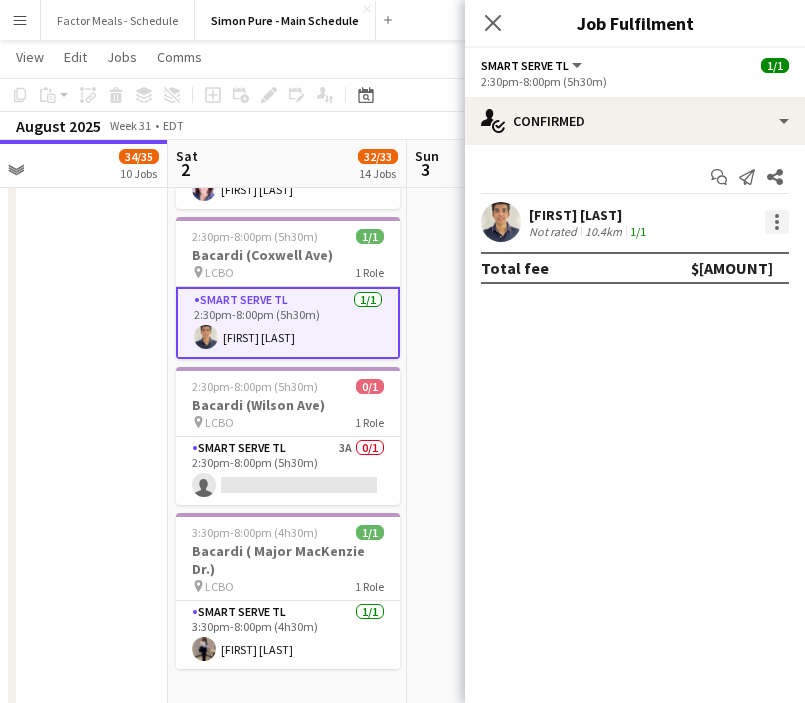 click at bounding box center (777, 222) 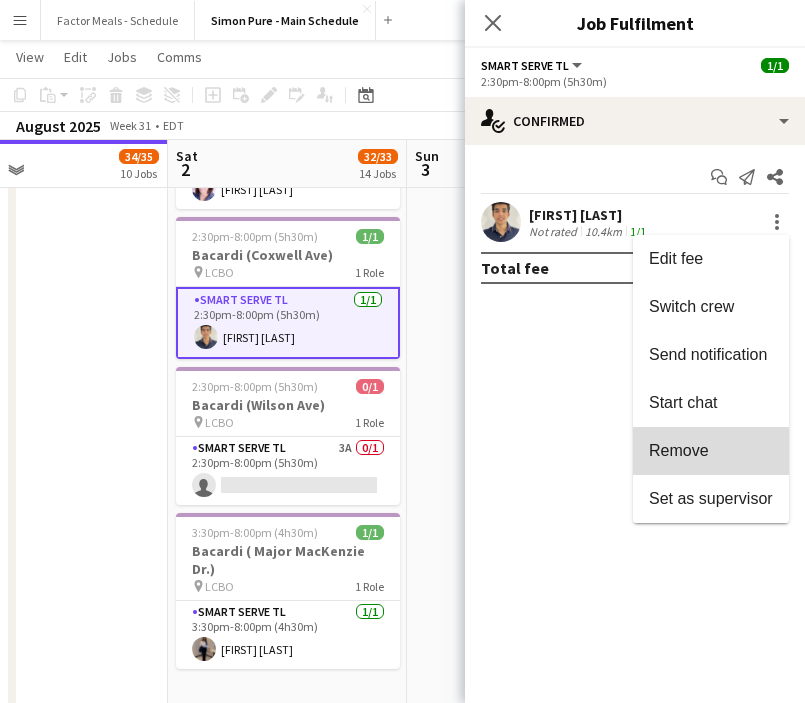click on "Remove" at bounding box center [679, 450] 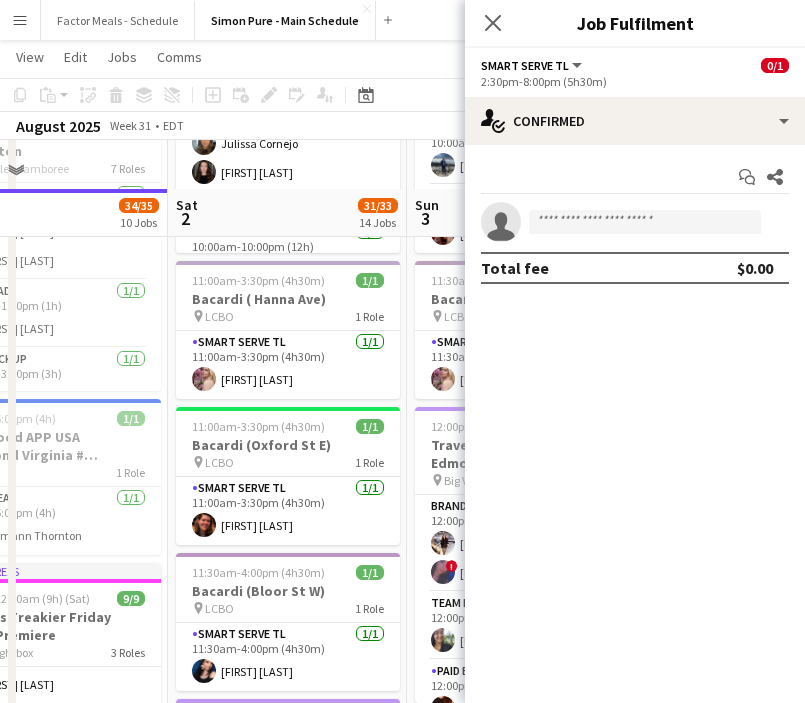 scroll, scrollTop: 1036, scrollLeft: 0, axis: vertical 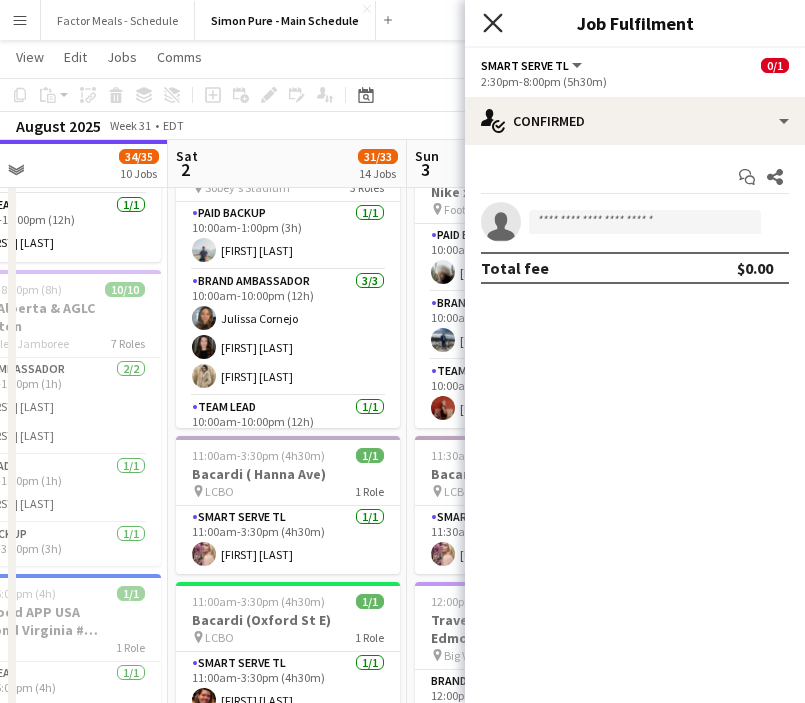 click on "Close pop-in" 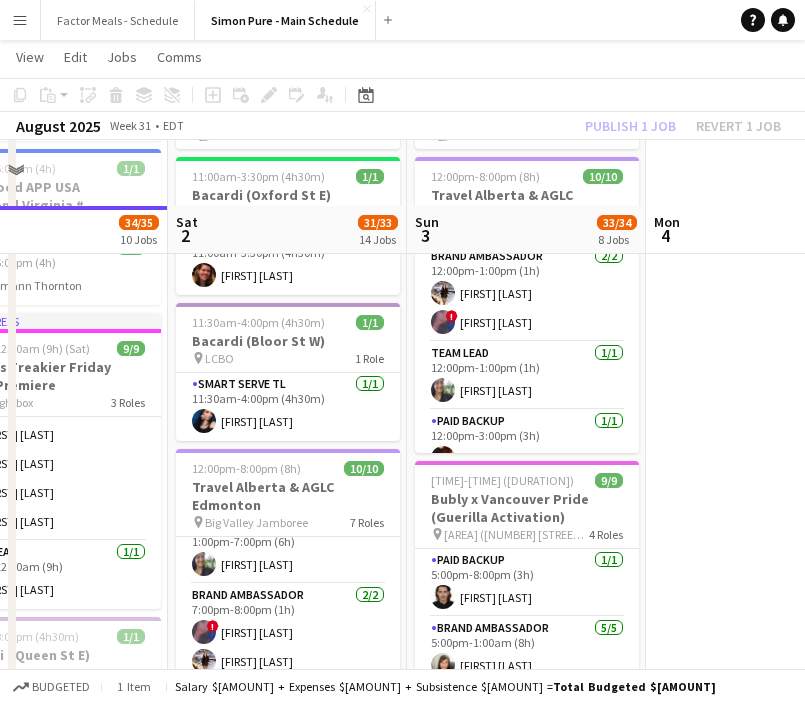 scroll, scrollTop: 1574, scrollLeft: 0, axis: vertical 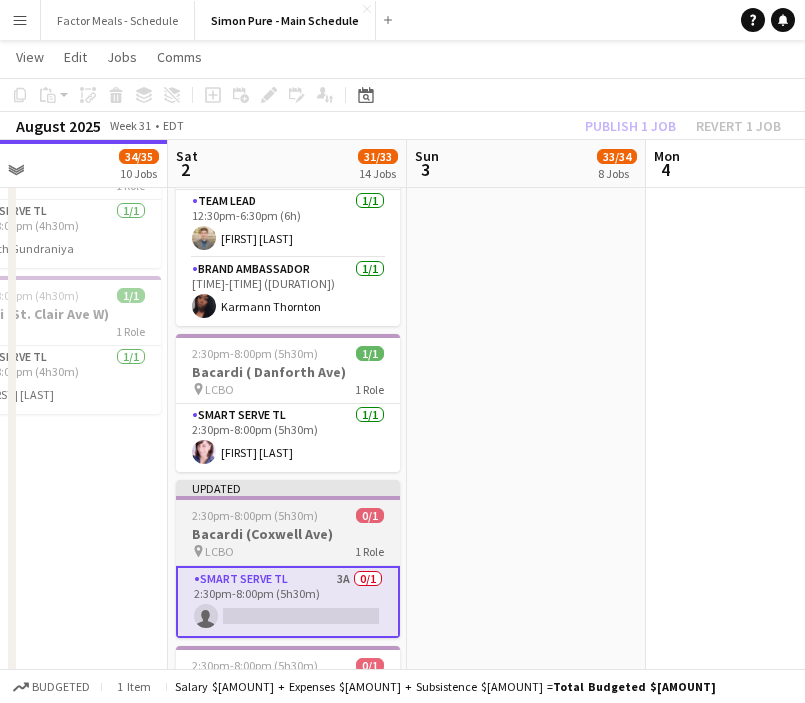 click at bounding box center (288, 498) 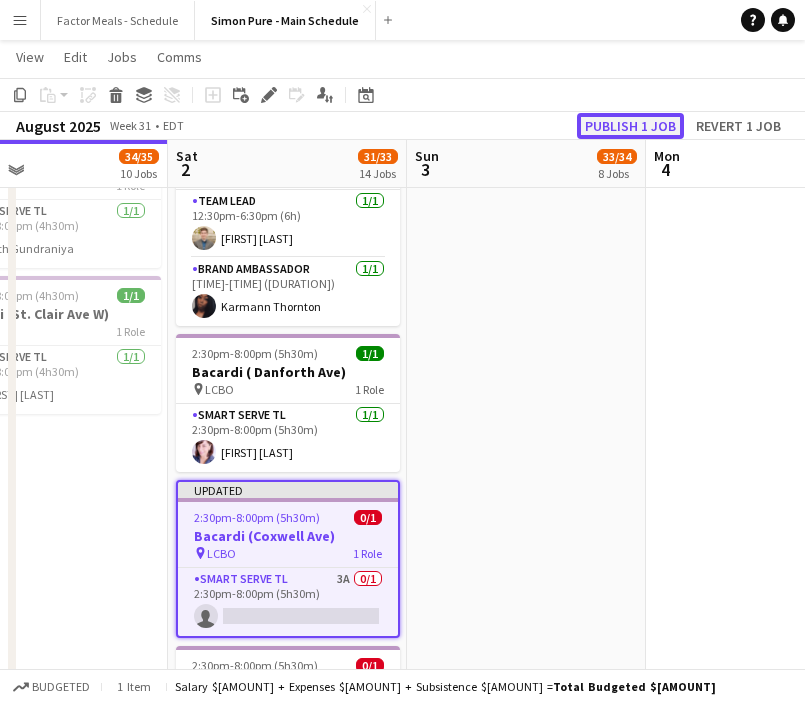 click on "Publish 1 job" 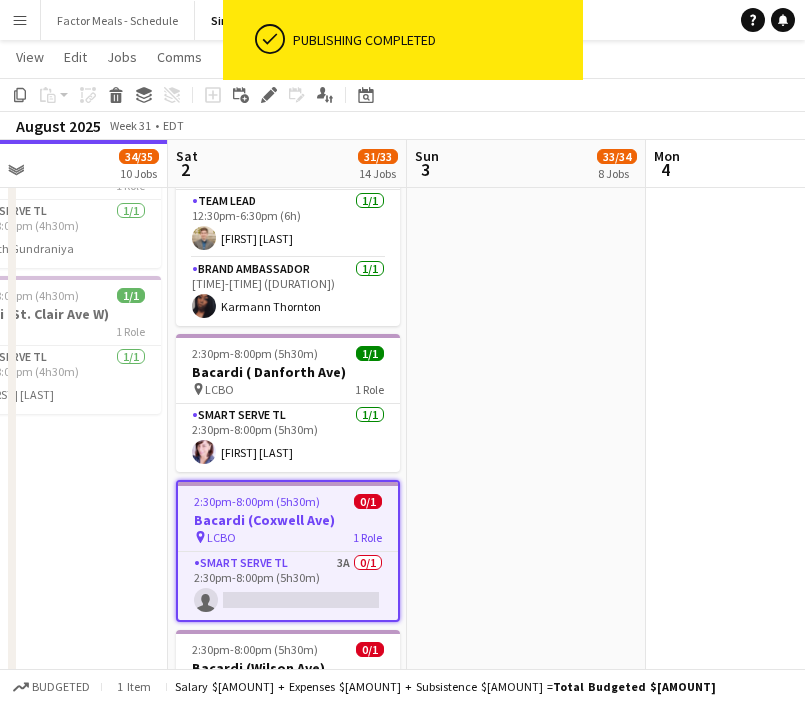 scroll, scrollTop: 0, scrollLeft: 789, axis: horizontal 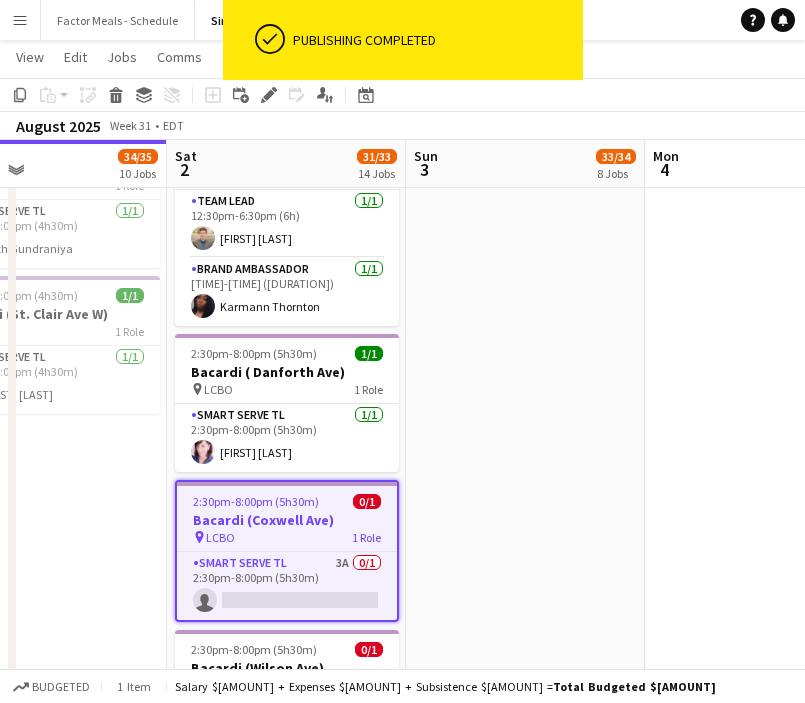 click on "[TIME]-[TIME] ([DURATION])    5/5   Gatorade x NBO Toronto
pin
Sobey's Stadium   3 Roles   Paid Backup   1/1   [TIME]-[TIME] ([DURATION])
[FIRST] [LAST]  Brand Ambassador    3/3   [TIME]-[TIME] ([DURATION])
[FIRST] [LAST] [FIRST] [LAST] [FIRST] [LAST]  Team Lead   1/1   [TIME]-[TIME] ([DURATION])
[FIRST] [LAST]     [TIME]-[TIME] ([DURATION])    1/1   FlashFood APP USA Richmond Virginia #[NUMBER]
pin
Kroger   1 Role   Team Lead   1/1   [TIME]-[TIME] ([DURATION])
[FIRST] [LAST]     [TIME]-[TIME] ([DURATION])    1/1   FlashFood APP USA Richmond Virginia #[NUMBER]
pin" at bounding box center (525, -378) 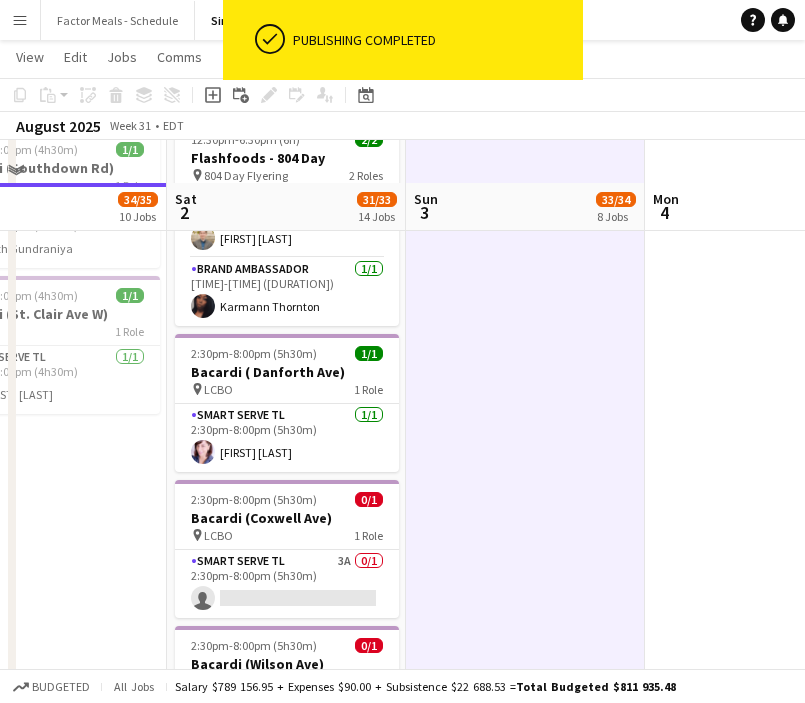 scroll, scrollTop: 2262, scrollLeft: 0, axis: vertical 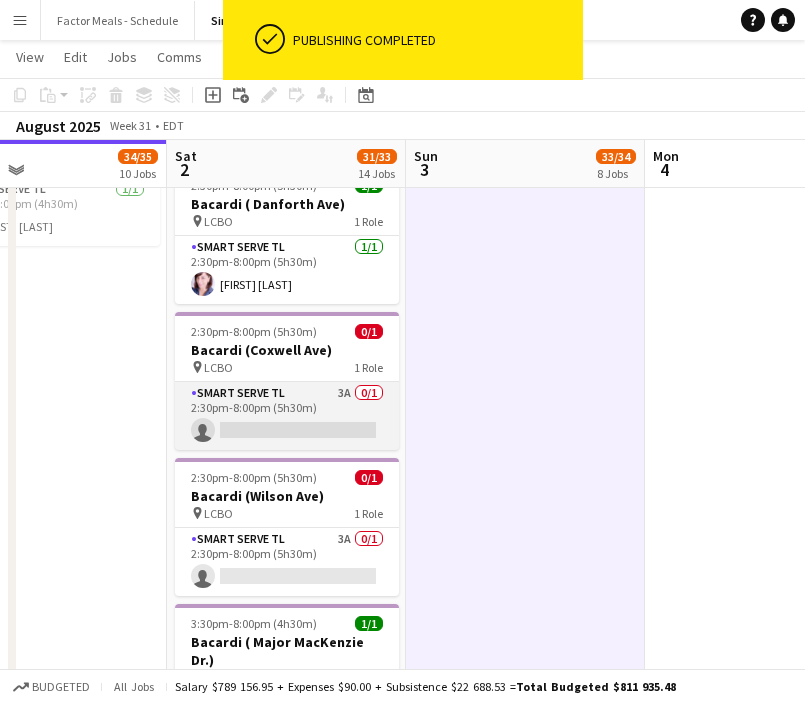 click on "Smart Serve TL   3A   0/1   [TIME]-[TIME] ([DURATION])
single-neutral-actions" at bounding box center [287, 416] 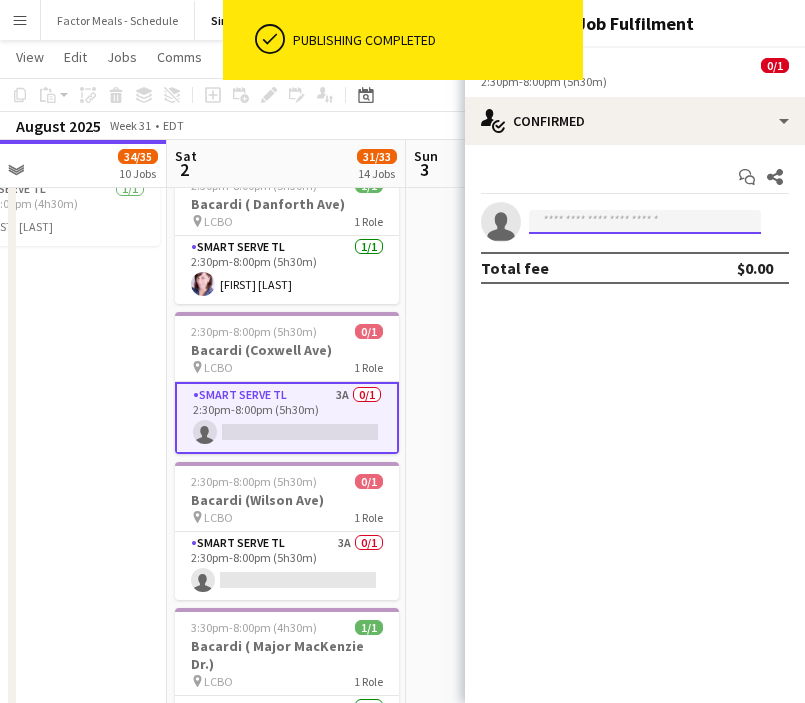 click at bounding box center [645, 222] 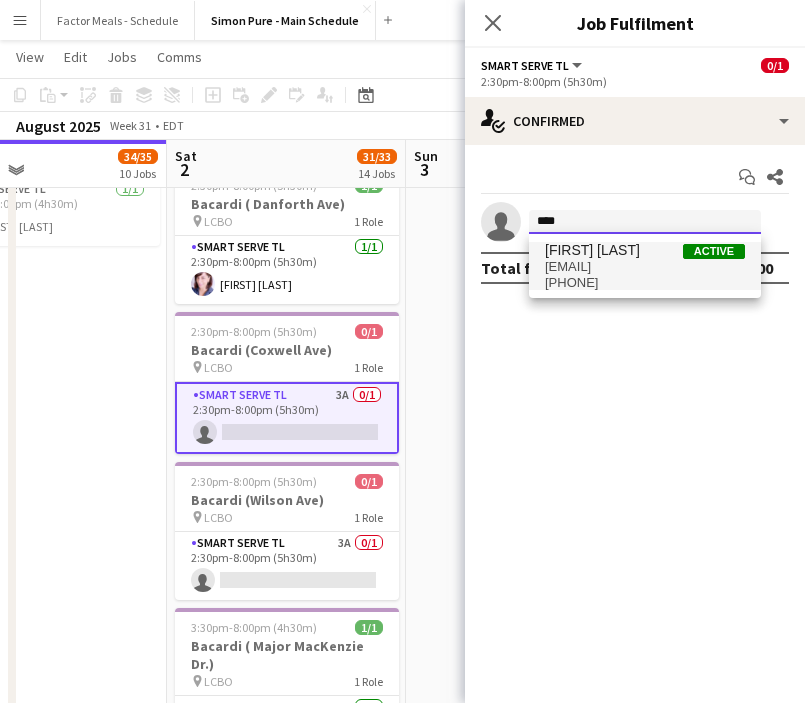 type on "***" 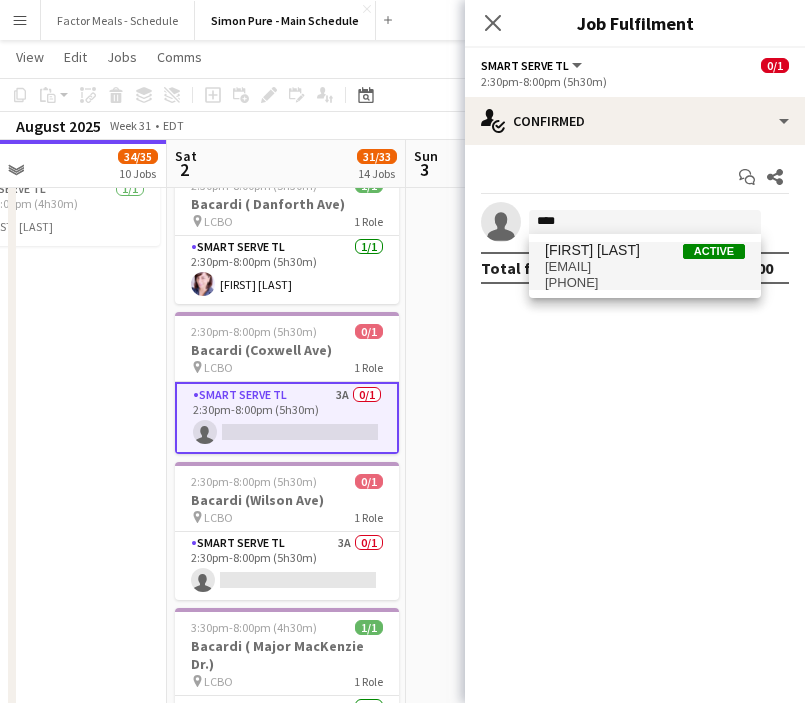 click on "[EMAIL]" at bounding box center (645, 267) 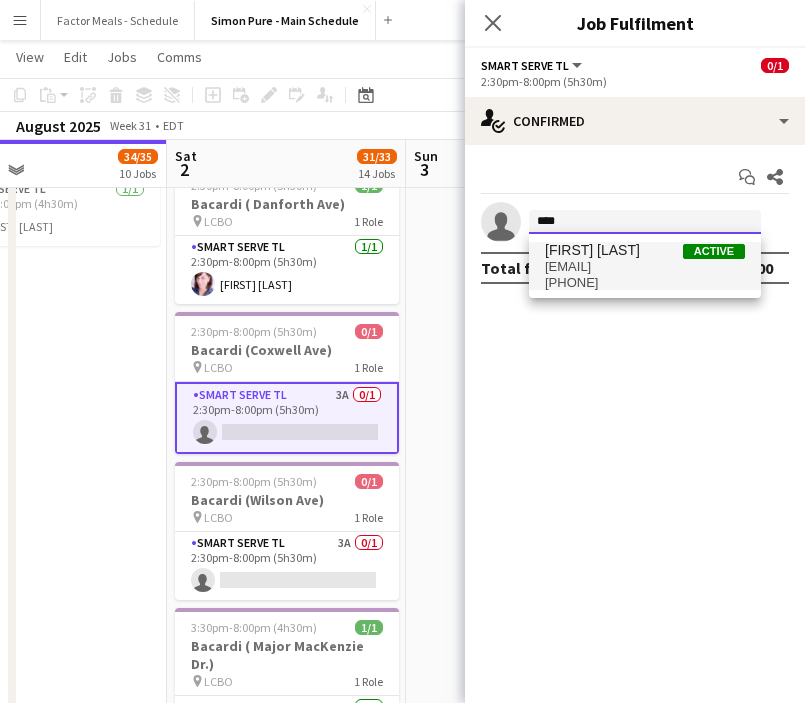 type 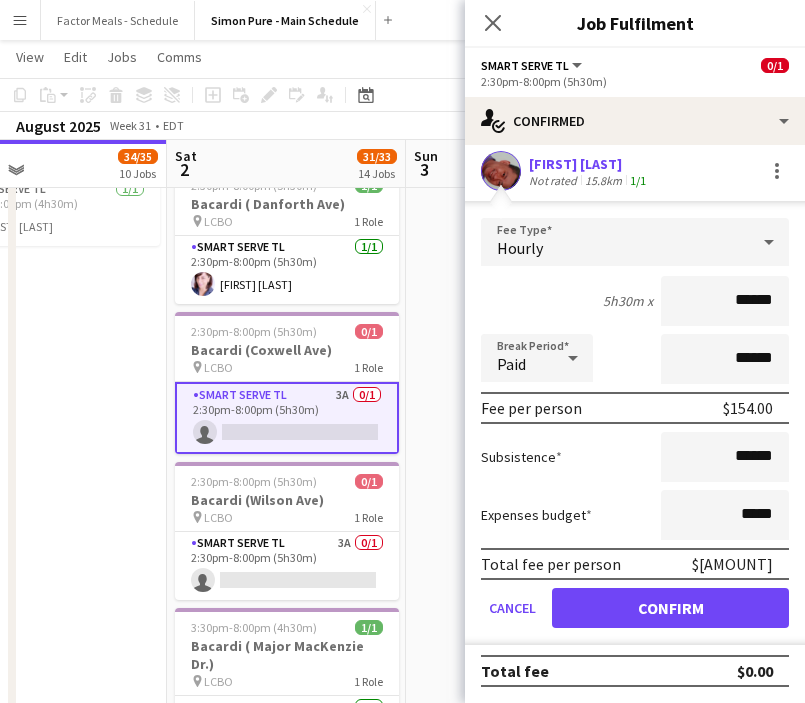 scroll, scrollTop: 46, scrollLeft: 0, axis: vertical 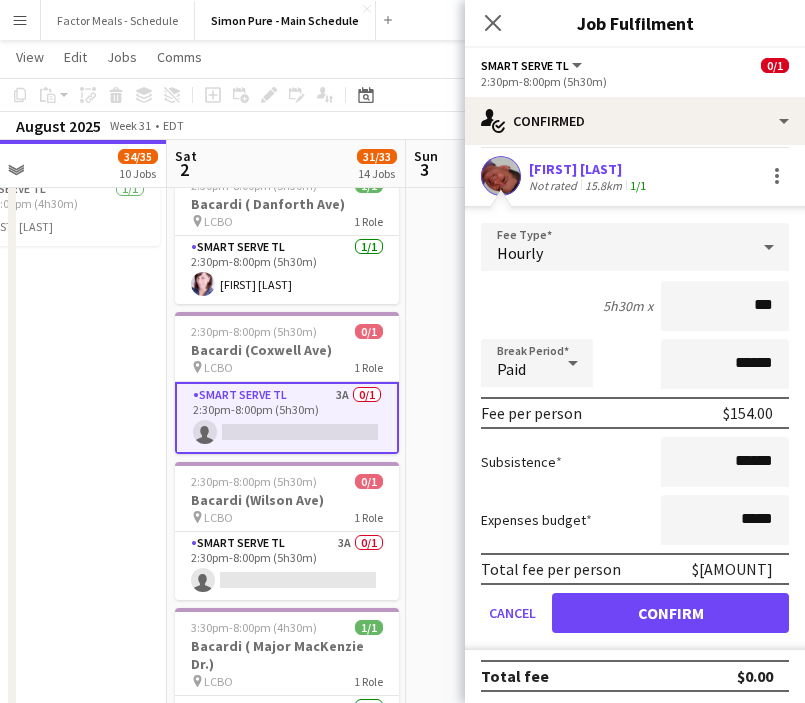 type on "**" 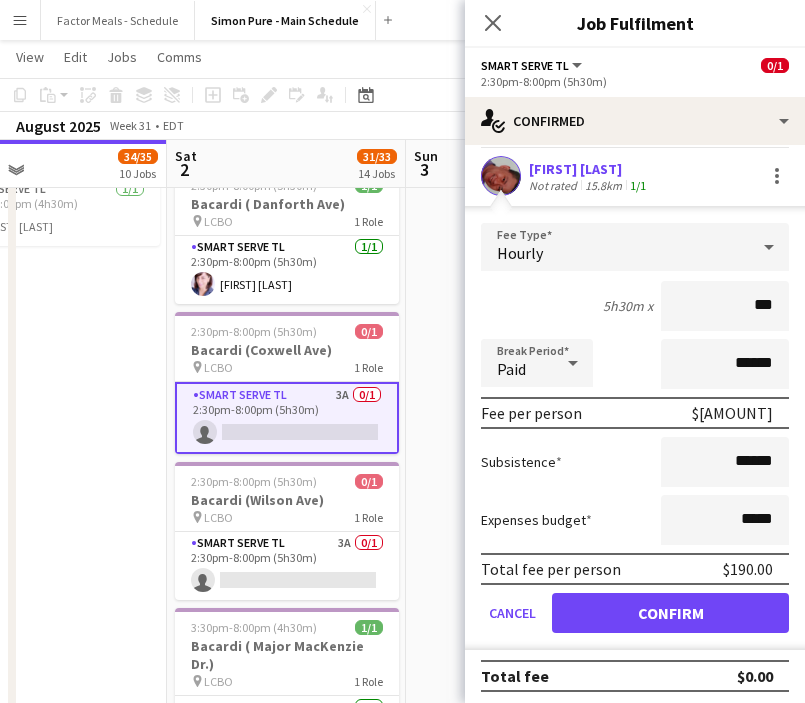 type on "******" 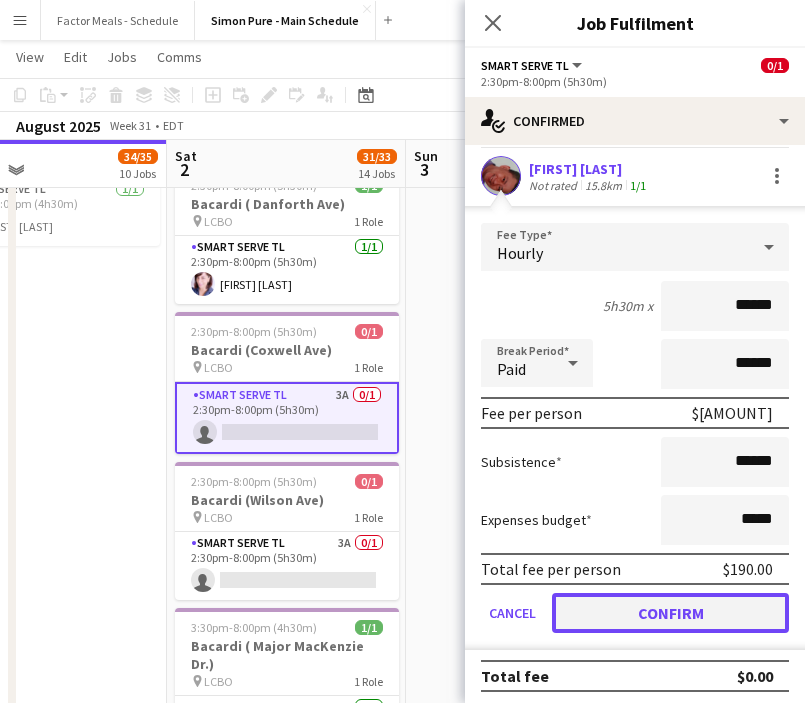 click on "Confirm" at bounding box center (670, 613) 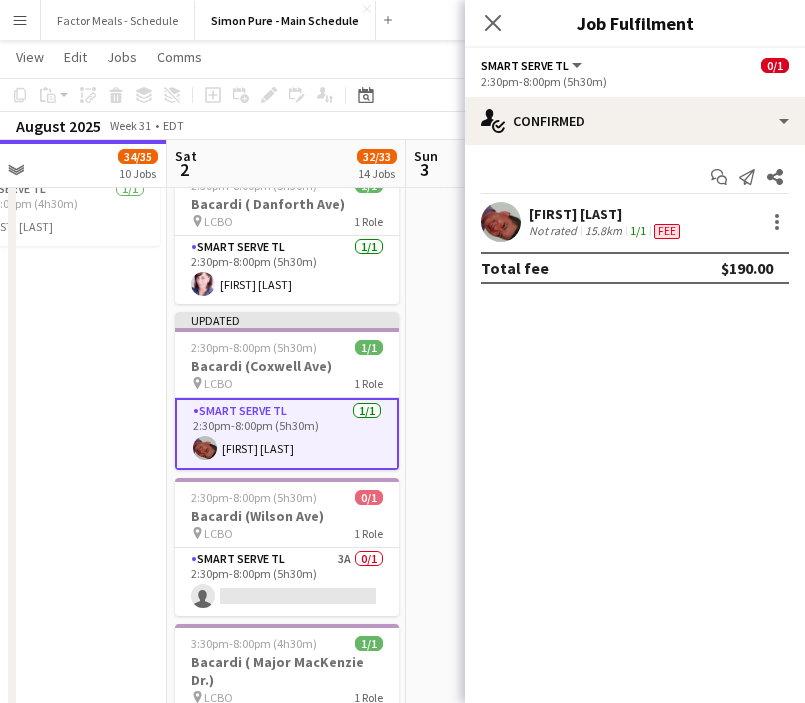 scroll, scrollTop: 0, scrollLeft: 0, axis: both 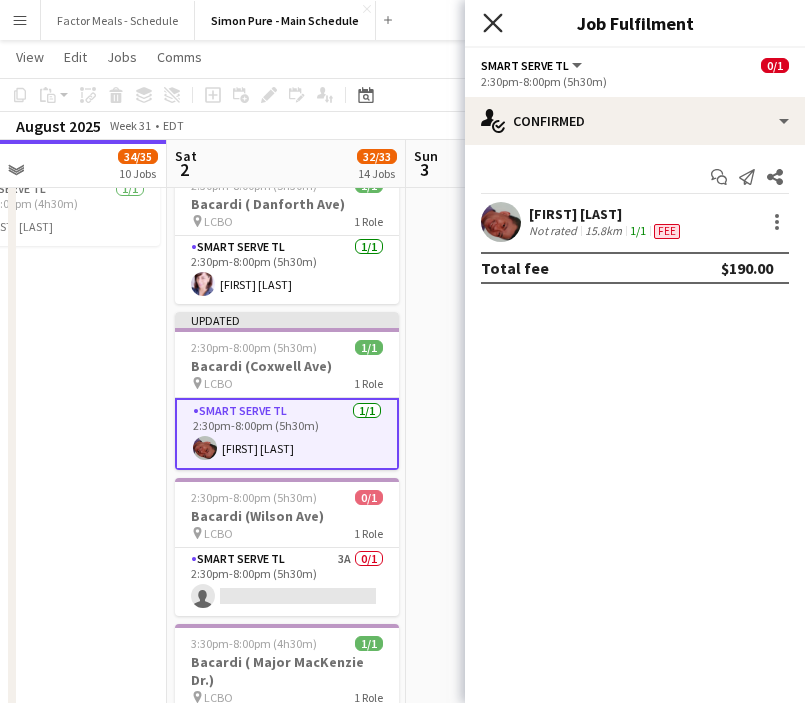 click 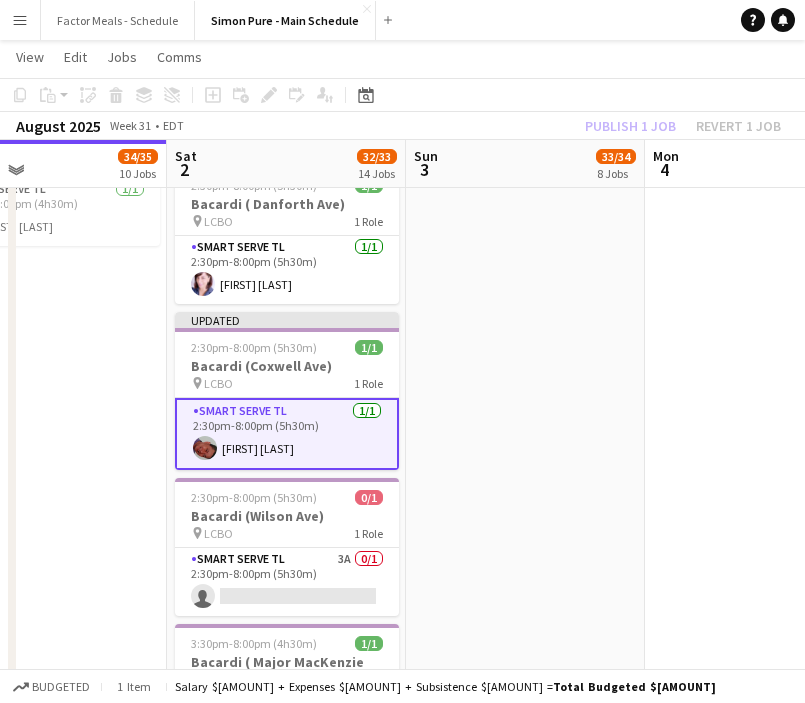 click on "[TIME]-[TIME] ([DURATION])    5/5   Gatorade x NBO Toronto
pin
Sobey's Stadium   3 Roles   Paid Backup   1/1   [TIME]-[TIME] ([DURATION])
[FIRST] [LAST]  Brand Ambassador    3/3   [TIME]-[TIME] ([DURATION])
[FIRST] [LAST] [FIRST] [LAST] [FIRST] [LAST]  Team Lead   1/1   [TIME]-[TIME] ([DURATION])
[FIRST] [LAST]     [TIME]-[TIME] ([DURATION])    1/1   FlashFood APP USA Richmond Virginia #[NUMBER]
pin
Kroger   1 Role   Team Lead   1/1   [TIME]-[TIME] ([DURATION])
[FIRST] [LAST]     [TIME]-[TIME] ([DURATION])    1/1   FlashFood APP USA Richmond Virginia #[NUMBER]
pin" at bounding box center [525, -546] 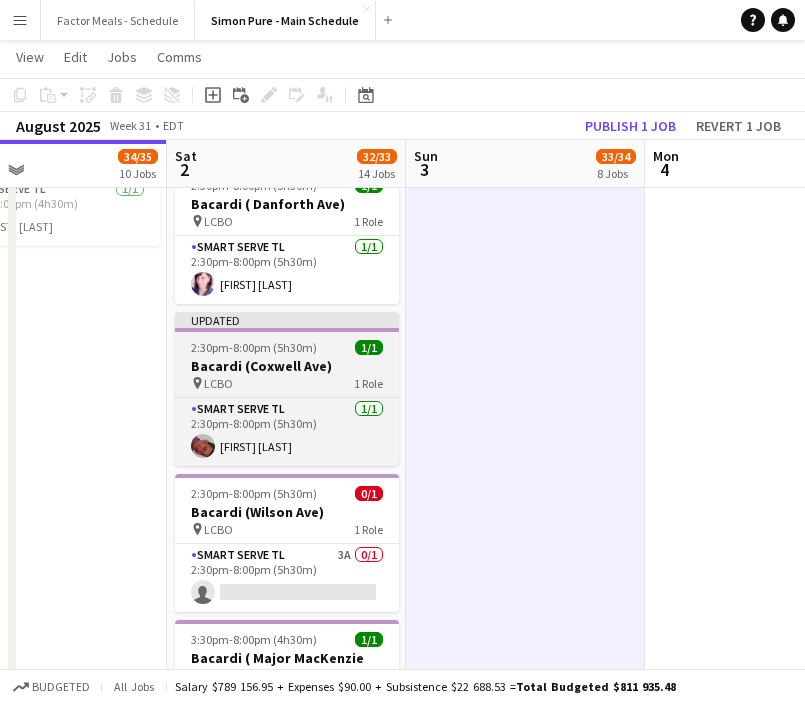 click on "2:30pm-8:00pm (5h30m)" at bounding box center [254, 347] 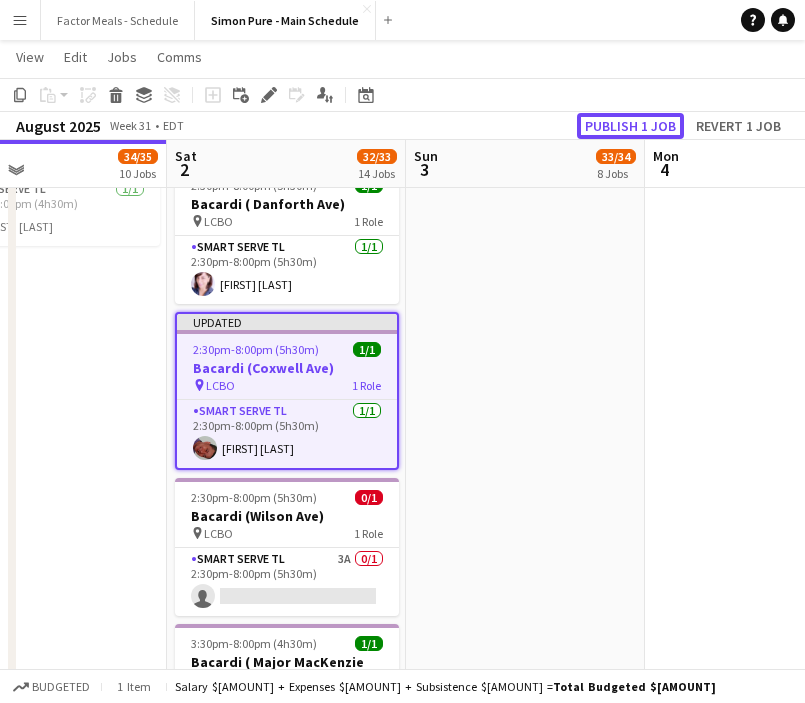 click on "Publish 1 job" 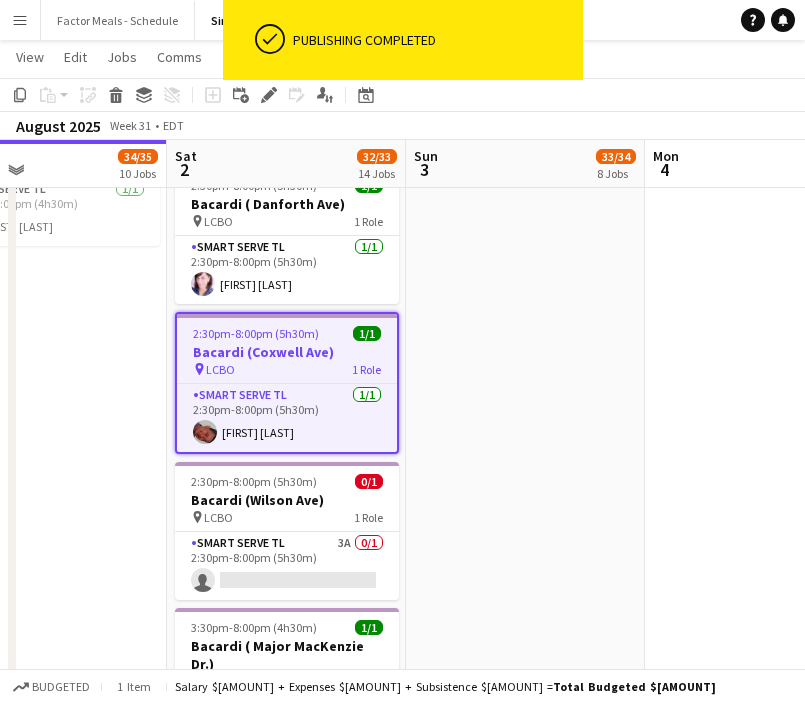 click on "[TIME]-[TIME] ([DURATION])    5/5   Gatorade x NBO Toronto
pin
Sobey's Stadium   3 Roles   Paid Backup   1/1   [TIME]-[TIME] ([DURATION])
[FIRST] [LAST]  Brand Ambassador    3/3   [TIME]-[TIME] ([DURATION])
[FIRST] [LAST] [FIRST] [LAST] [FIRST] [LAST]  Team Lead   1/1   [TIME]-[TIME] ([DURATION])
[FIRST] [LAST]     [TIME]-[TIME] ([DURATION])    1/1   FlashFood APP USA Richmond Virginia #[NUMBER]
pin
Kroger   1 Role   Team Lead   1/1   [TIME]-[TIME] ([DURATION])
[FIRST] [LAST]     [TIME]-[TIME] ([DURATION])    1/1   FlashFood APP USA Richmond Virginia #[NUMBER]
pin" at bounding box center [525, -546] 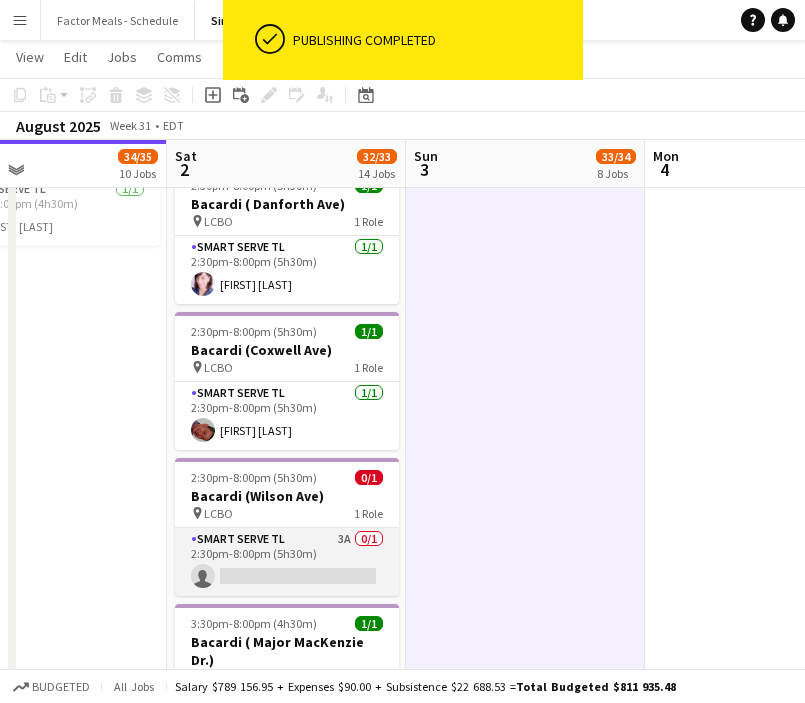 click on "Smart Serve TL   3A   0/1   [TIME]-[TIME] ([DURATION])
single-neutral-actions" at bounding box center (287, 562) 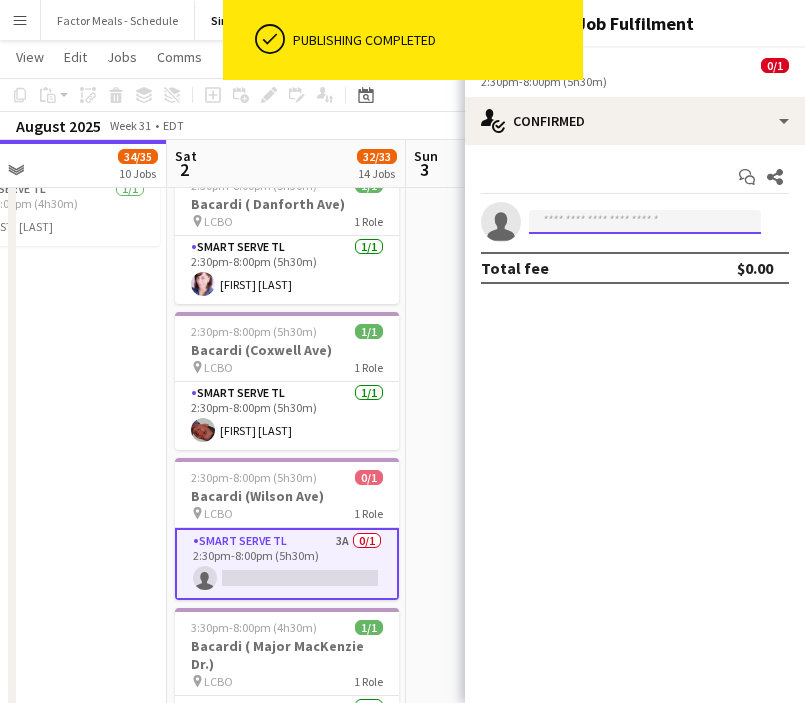 click at bounding box center (645, 222) 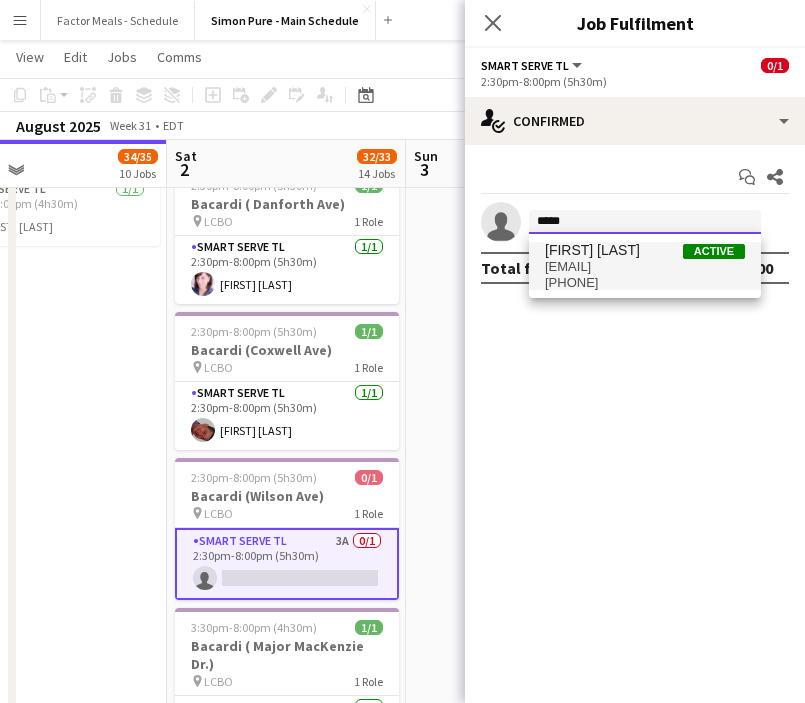type on "*****" 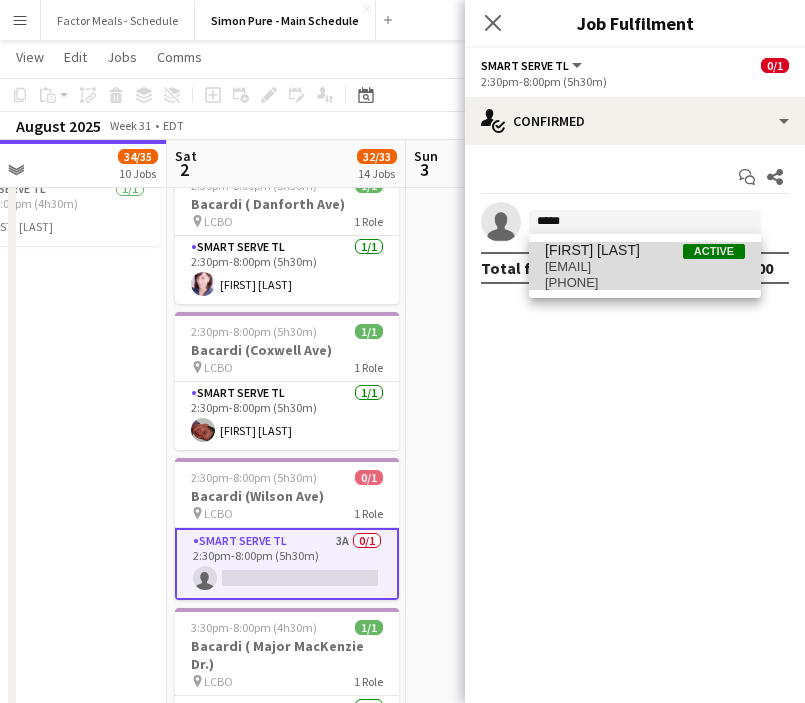 click on "[EMAIL]" at bounding box center [645, 267] 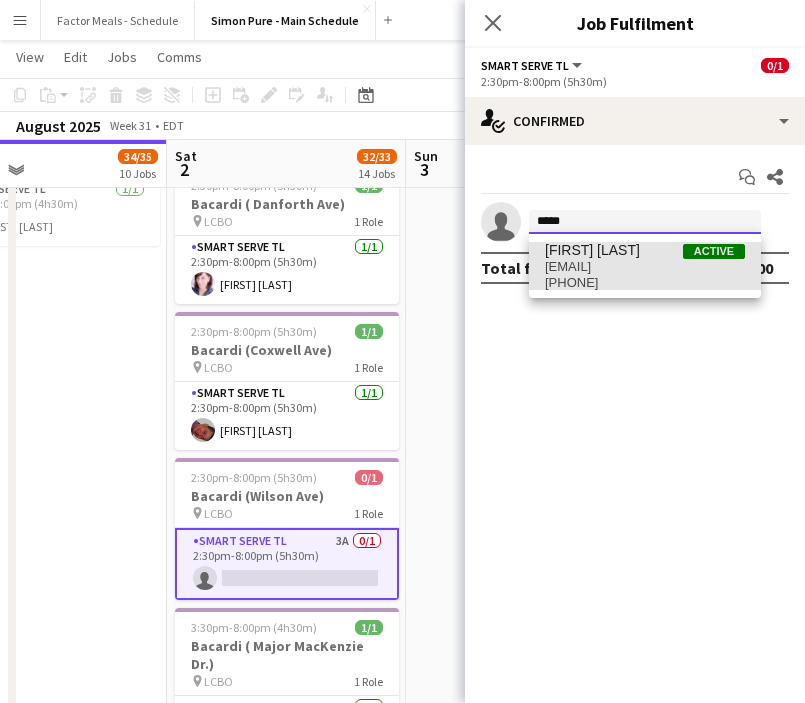 type 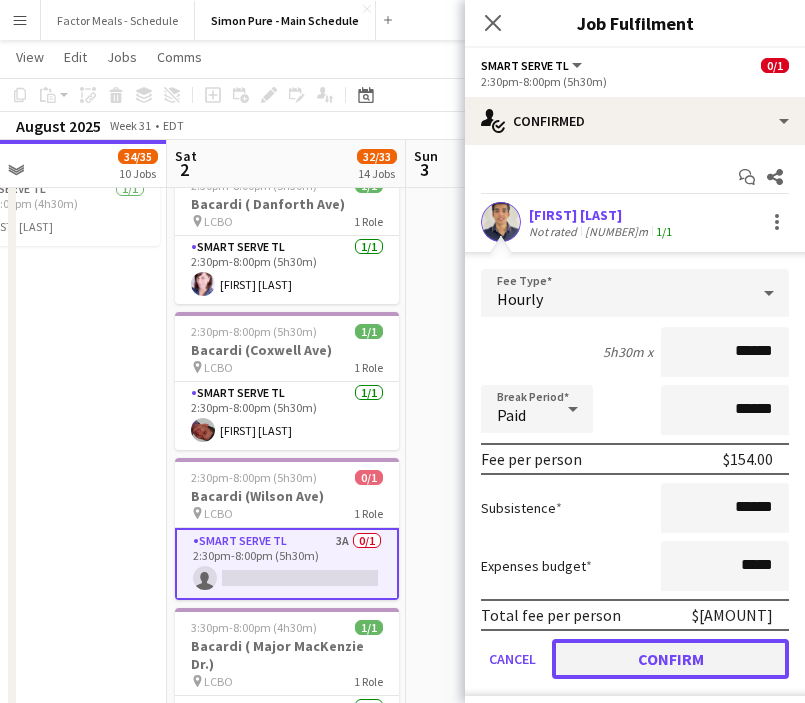 click on "Confirm" at bounding box center [670, 659] 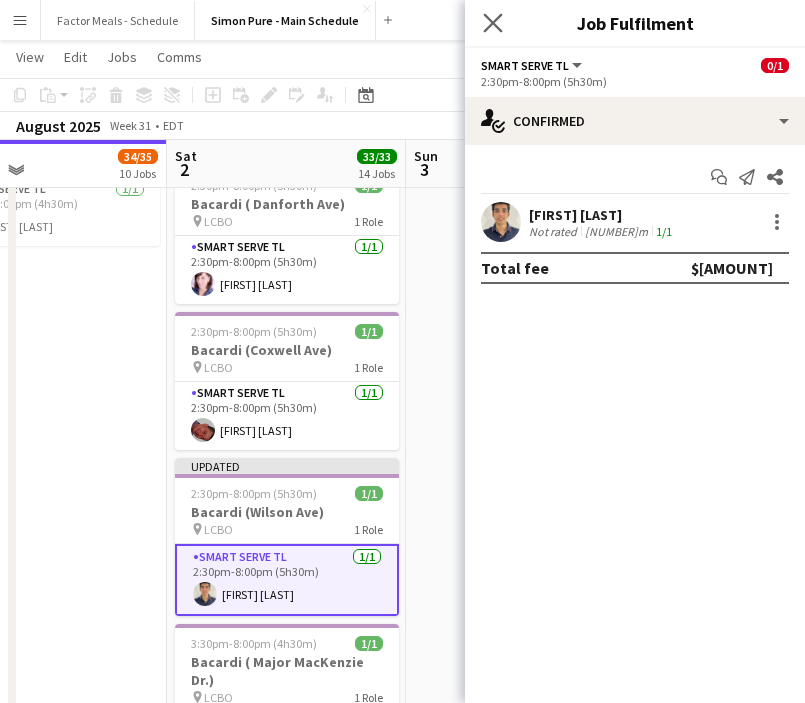 click on "Close pop-in" 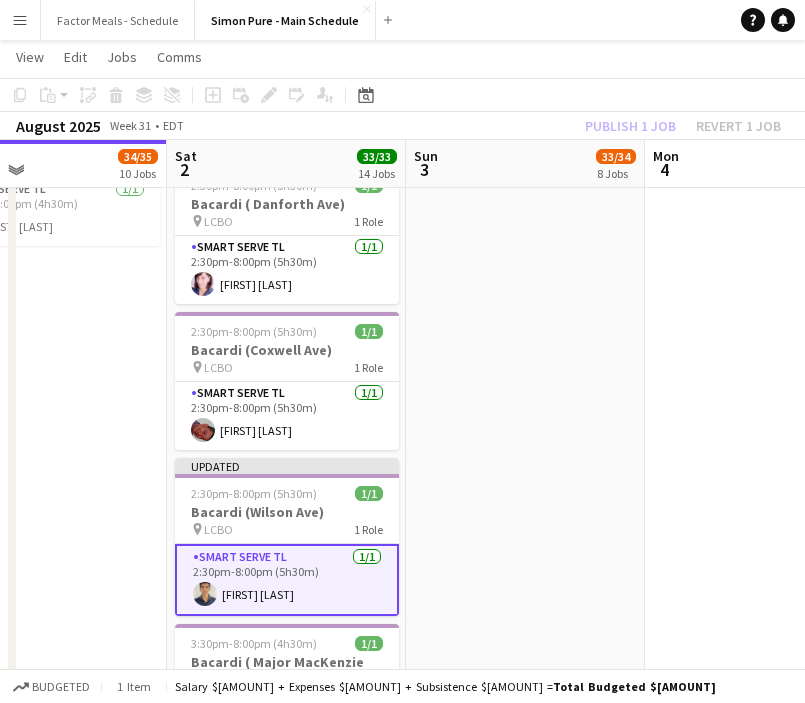 click on "[TIME]-[TIME] ([DURATION])    5/5   Gatorade x NBO Toronto
pin
Sobey's Stadium   3 Roles   Paid Backup   1/1   [TIME]-[TIME] ([DURATION])
[FIRST] [LAST]  Brand Ambassador    3/3   [TIME]-[TIME] ([DURATION])
[FIRST] [LAST] [FIRST] [LAST] [FIRST] [LAST]  Team Lead   1/1   [TIME]-[TIME] ([DURATION])
[FIRST] [LAST]     [TIME]-[TIME] ([DURATION])    1/1   FlashFood APP USA Richmond Virginia #[NUMBER]
pin
Kroger   1 Role   Team Lead   1/1   [TIME]-[TIME] ([DURATION])
[FIRST] [LAST]     [TIME]-[TIME] ([DURATION])    1/1   FlashFood APP USA Richmond Virginia #[NUMBER]
pin" at bounding box center (525, -546) 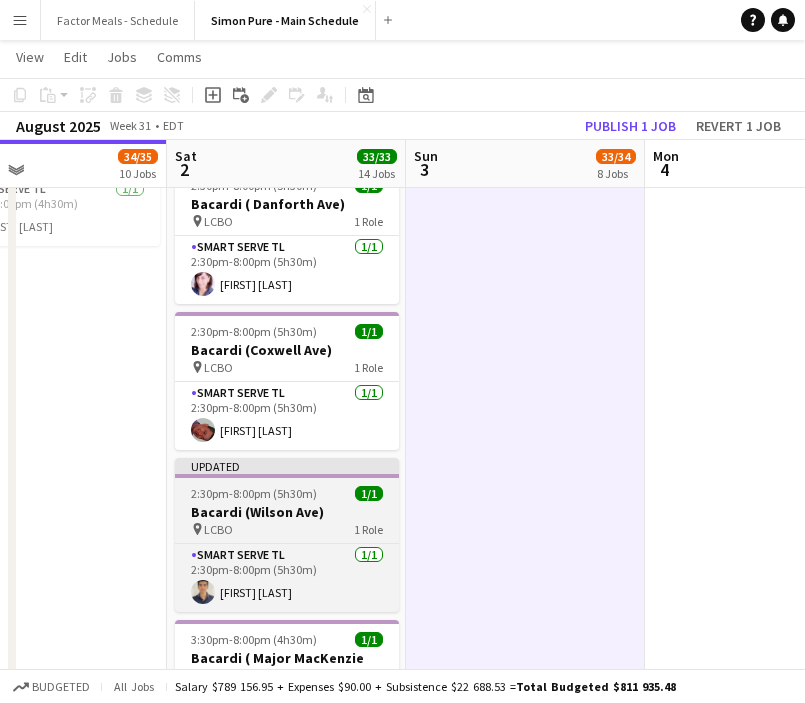 click on "Updated" at bounding box center [287, 466] 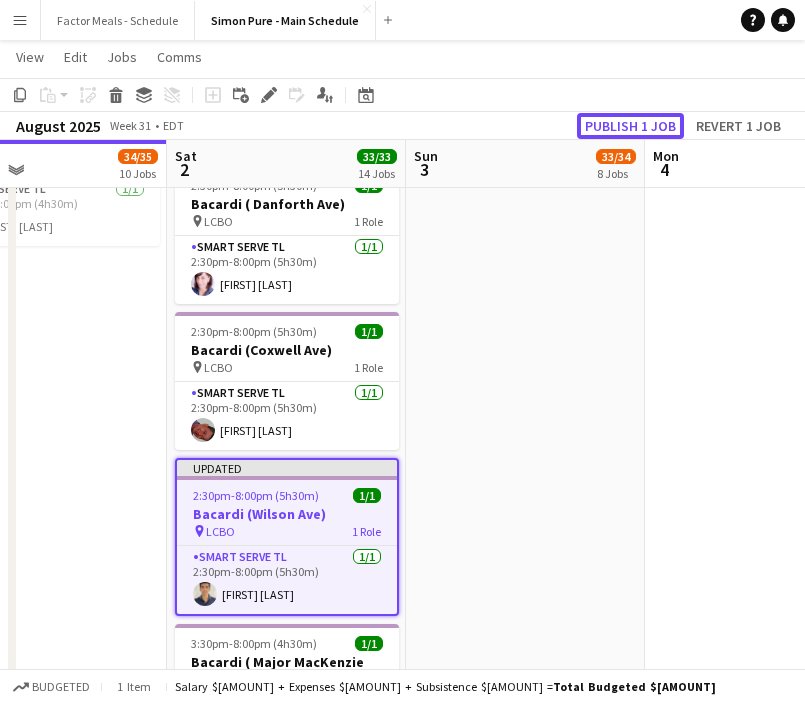 click on "Publish 1 job" 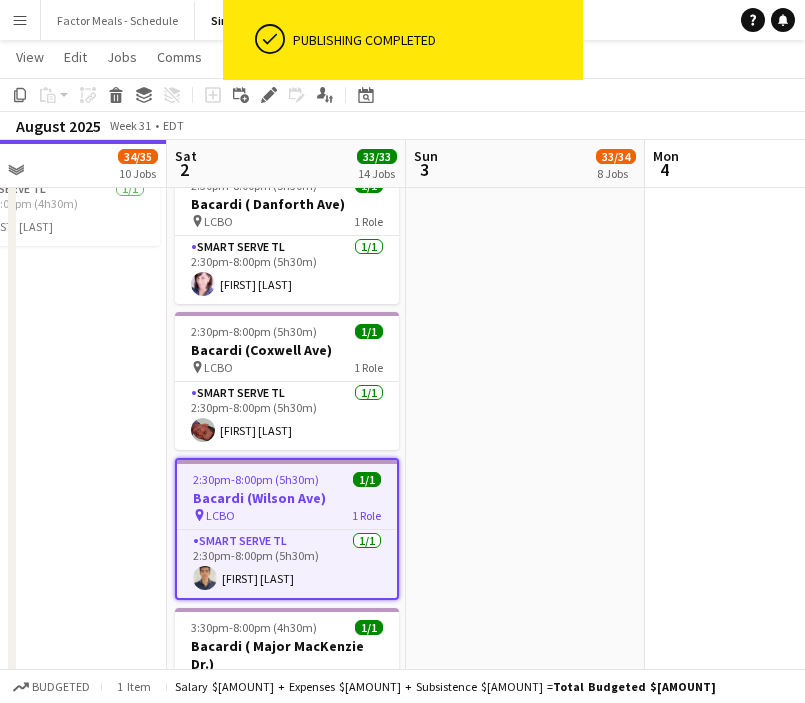 click on "[TIME]-[TIME] ([DURATION])    5/5   Gatorade x NBO Toronto
pin
Sobey's Stadium   3 Roles   Paid Backup   1/1   [TIME]-[TIME] ([DURATION])
[FIRST] [LAST]  Brand Ambassador    3/3   [TIME]-[TIME] ([DURATION])
[FIRST] [LAST] [FIRST] [LAST] [FIRST] [LAST]  Team Lead   1/1   [TIME]-[TIME] ([DURATION])
[FIRST] [LAST]     [TIME]-[TIME] ([DURATION])    1/1   FlashFood APP USA Richmond Virginia #[NUMBER]
pin
Kroger   1 Role   Team Lead   1/1   [TIME]-[TIME] ([DURATION])
[FIRST] [LAST]     [TIME]-[TIME] ([DURATION])    1/1   FlashFood APP USA Richmond Virginia #[NUMBER]
pin" at bounding box center [525, -546] 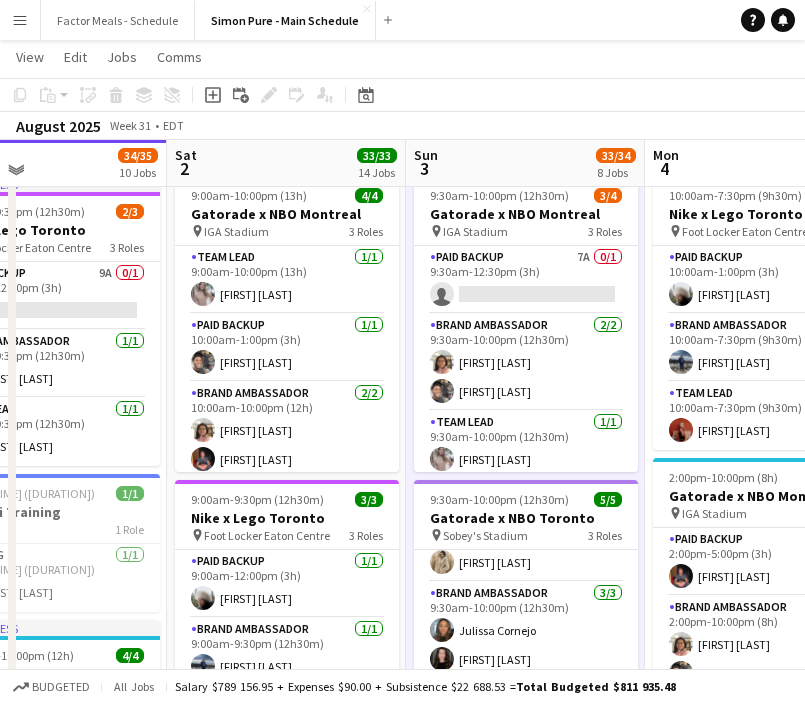 scroll, scrollTop: 0, scrollLeft: 0, axis: both 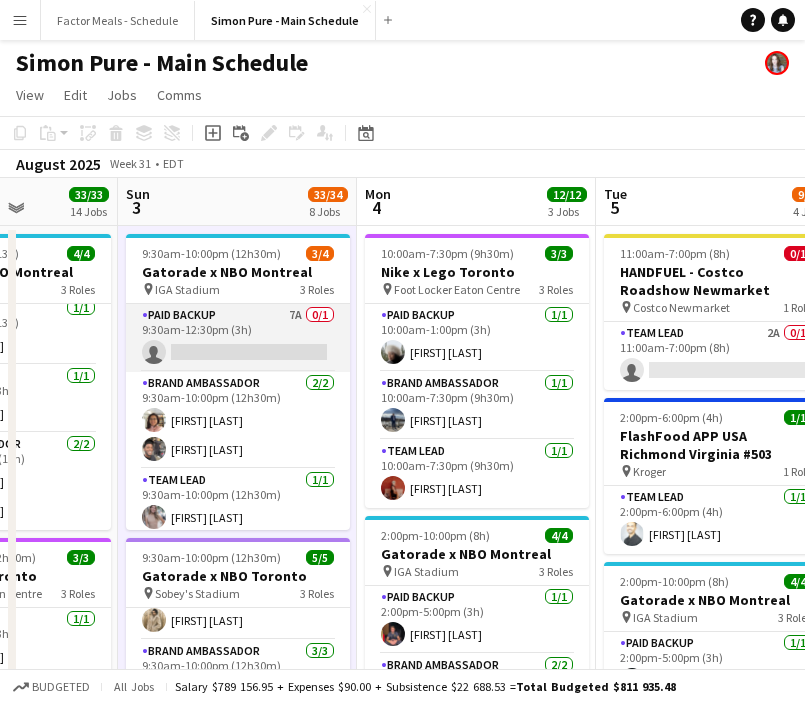 click on "Paid Backup   7A   0/1   9:30am-12:30pm (3h)
single-neutral-actions" at bounding box center [238, 338] 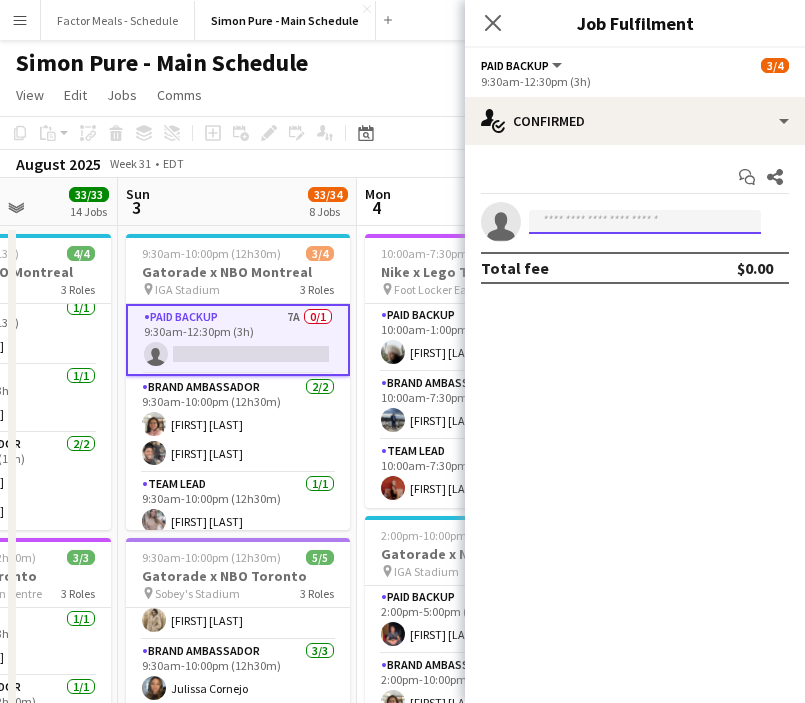 click at bounding box center [645, 222] 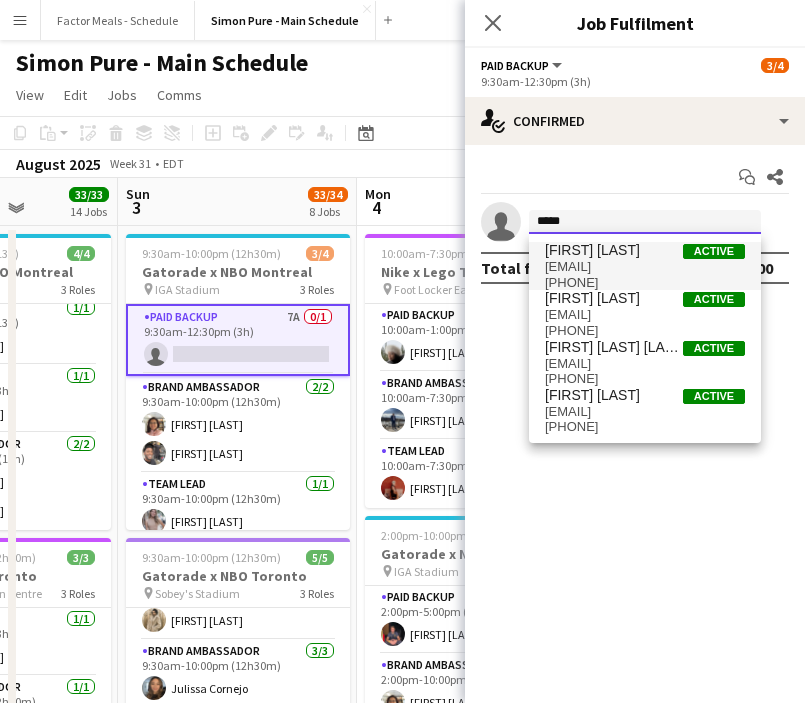 type on "*****" 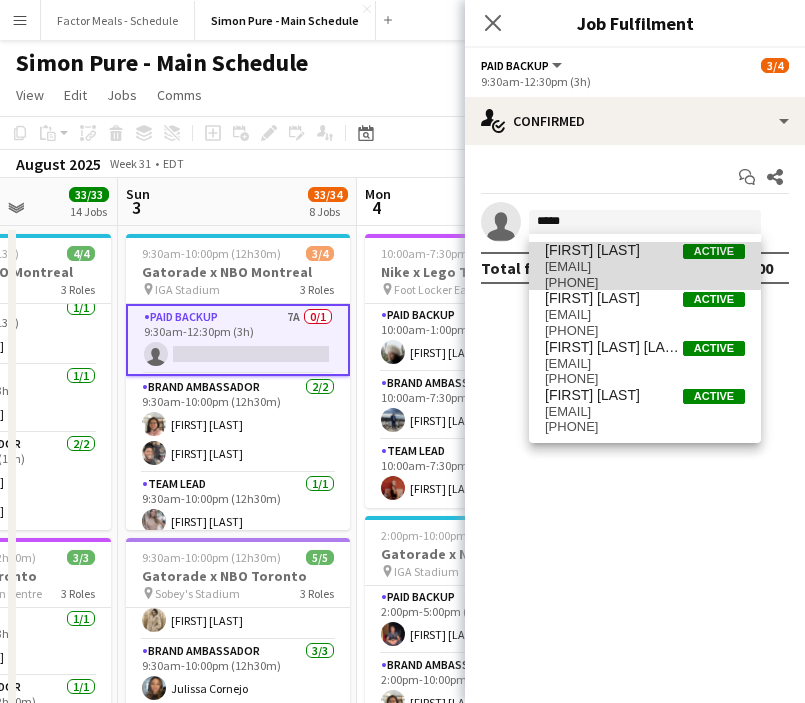 click on "[FIRST] [LAST]" at bounding box center [592, 250] 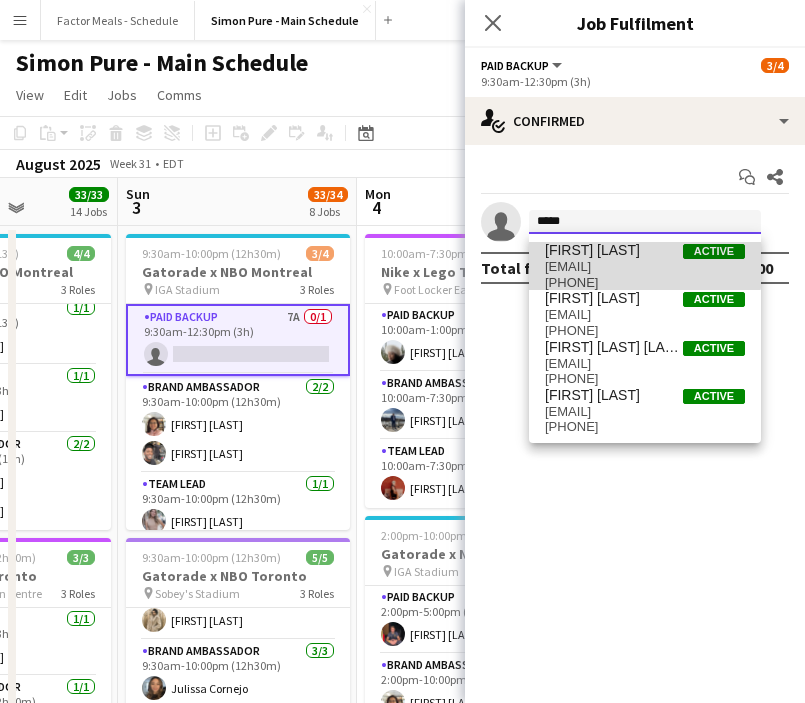 type 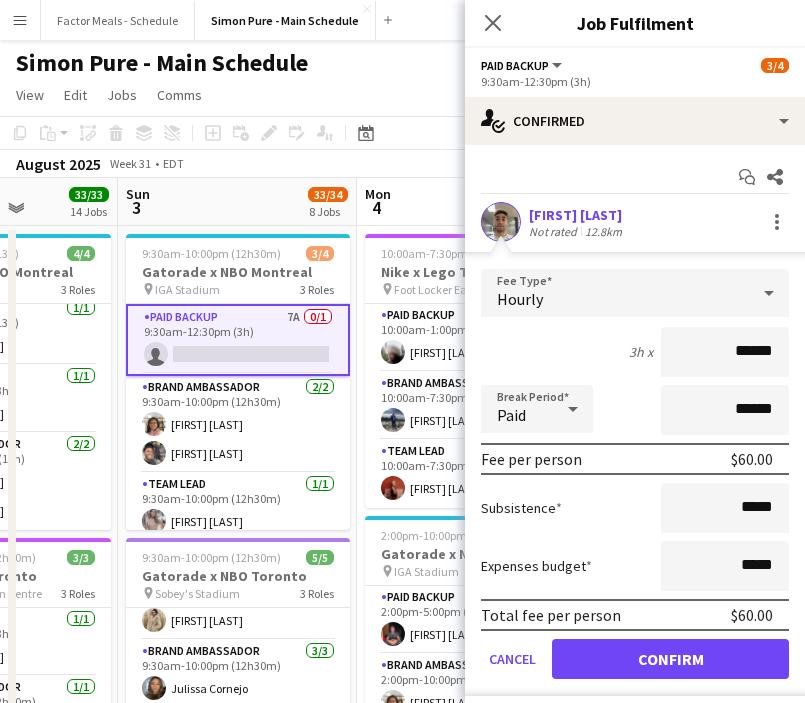 scroll, scrollTop: 51, scrollLeft: 0, axis: vertical 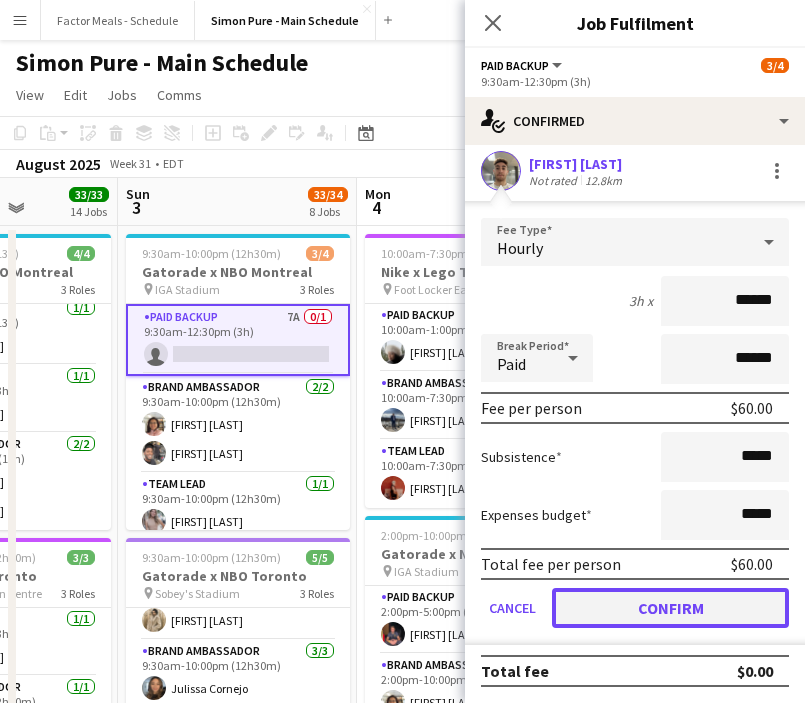 click on "Confirm" at bounding box center (670, 608) 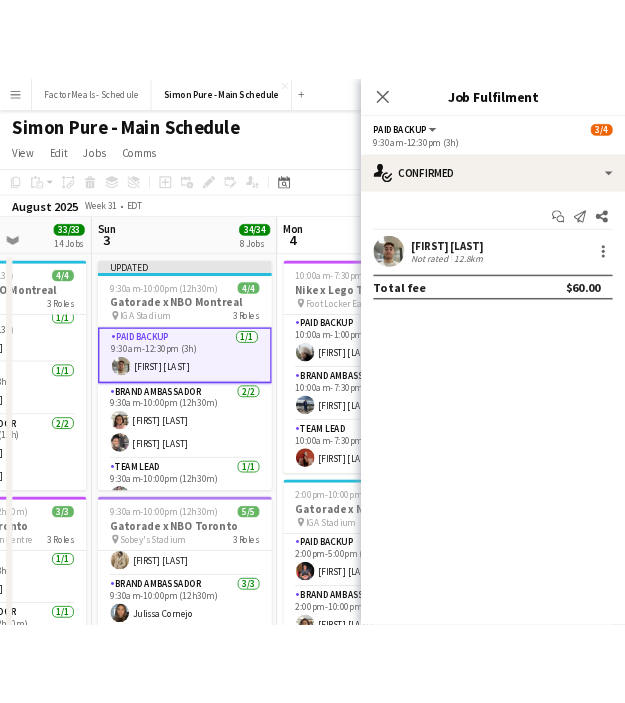 scroll, scrollTop: 0, scrollLeft: 0, axis: both 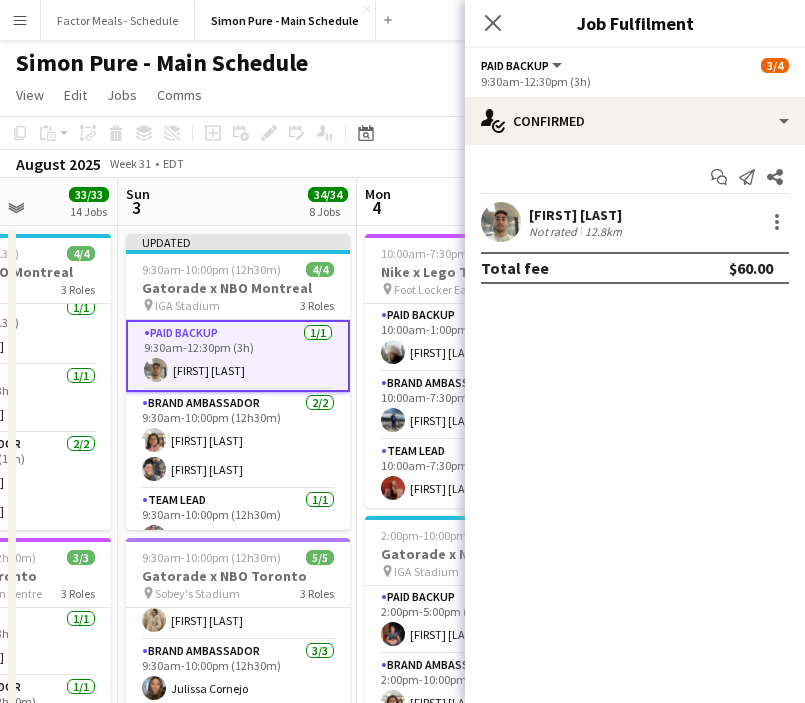 click on "Close pop-in" 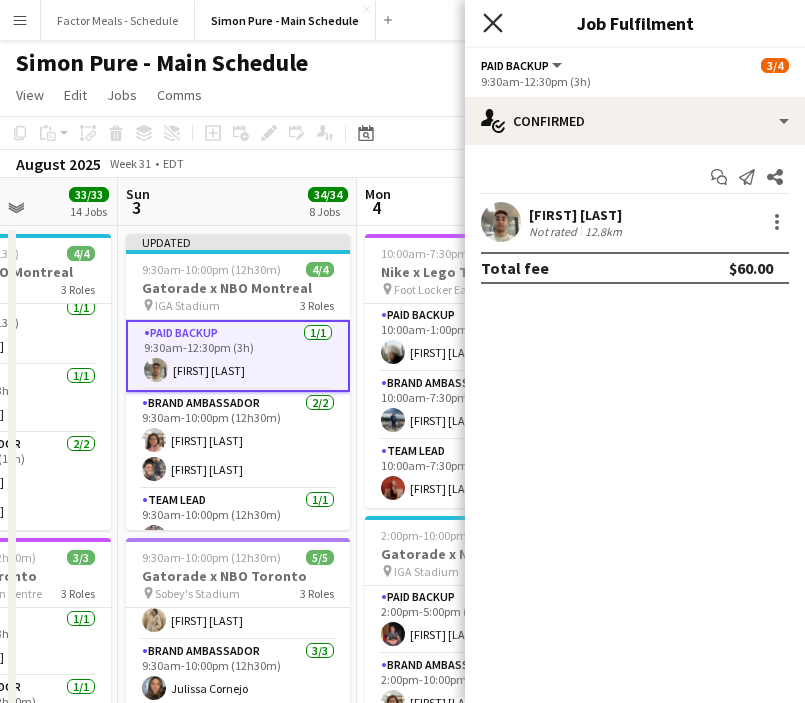 click 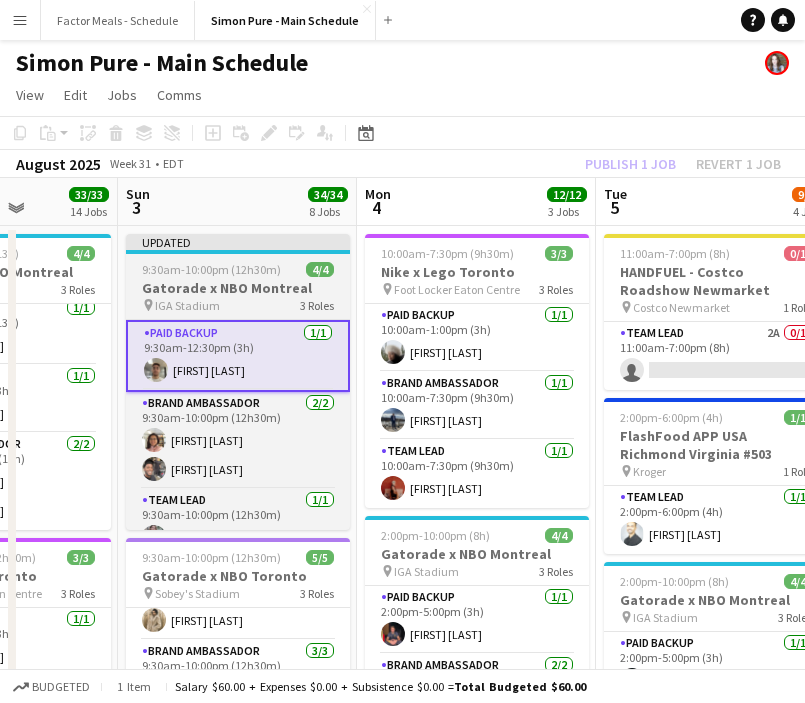 click on "Updated   [TIME]-[TIME] ([DURATION])    4/4   Gatorade x NBO Montreal
pin
IGA Stadium   3 Roles   Paid Backup   1/1   [TIME]-[TIME] ([DURATION])
[FIRST] [LAST]  Brand Ambassador    2/2   [TIME]-[TIME] ([DURATION])
[FIRST] [LAST] [FIRST] [LAST]  Team Lead   1/1   [TIME]-[TIME] ([DURATION])
[FIRST] [LAST]" at bounding box center (238, 382) 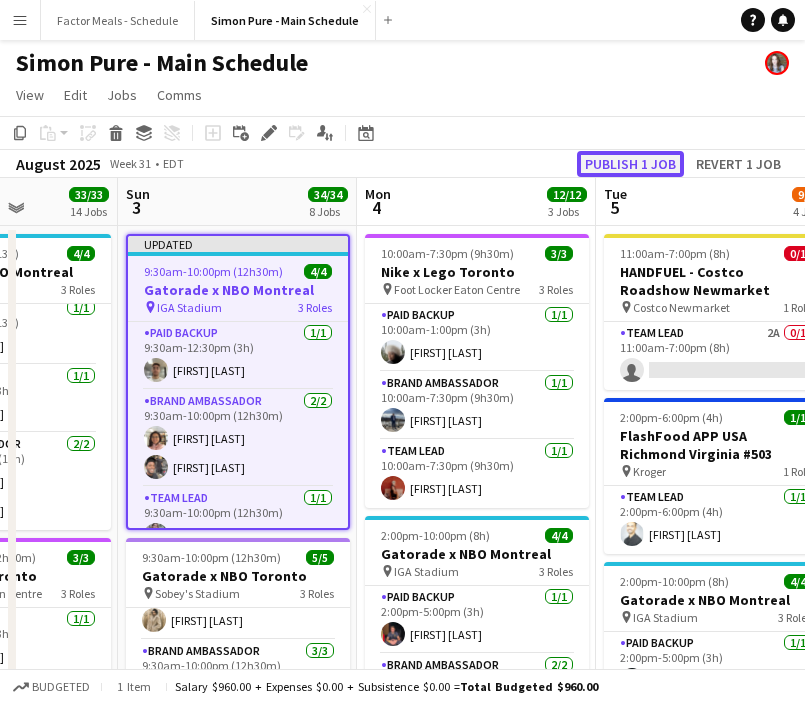 click on "Publish 1 job" 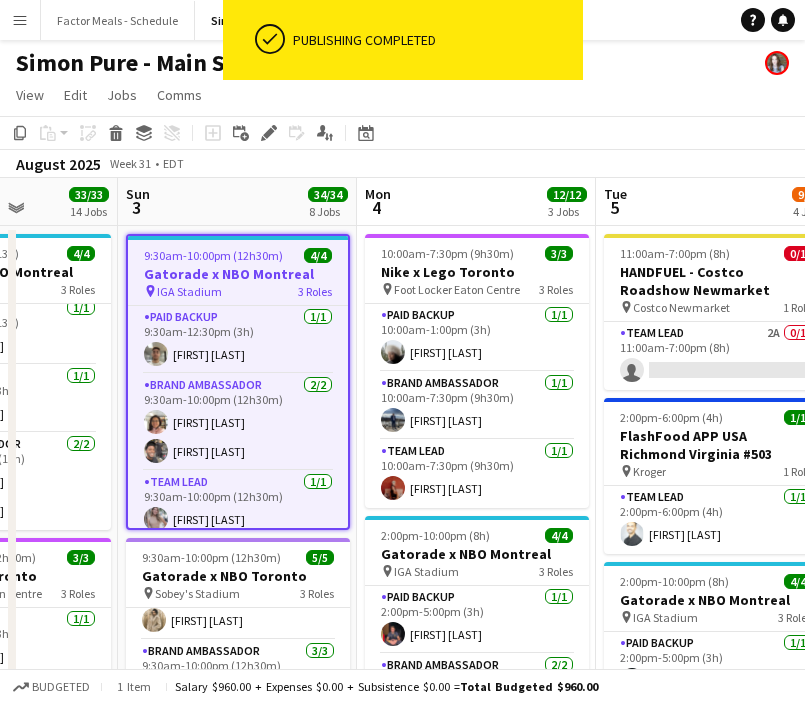 click on "Copy
Paste
Paste
Command
V Paste with crew
Command
Shift
V
Paste linked Job
Delete
Group
Ungroup
Add job
Add linked Job
Edit
Edit linked Job
Applicants
Date picker
AUG 2025 AUG 2025 Monday M Tuesday T Wednesday W Thursday T Friday F Saturday S Sunday S  AUG   1   2   3   4   5   6   7   8   9   10   11   12   13   14   15   16   17   18   19   20   21   22   23   24   25" 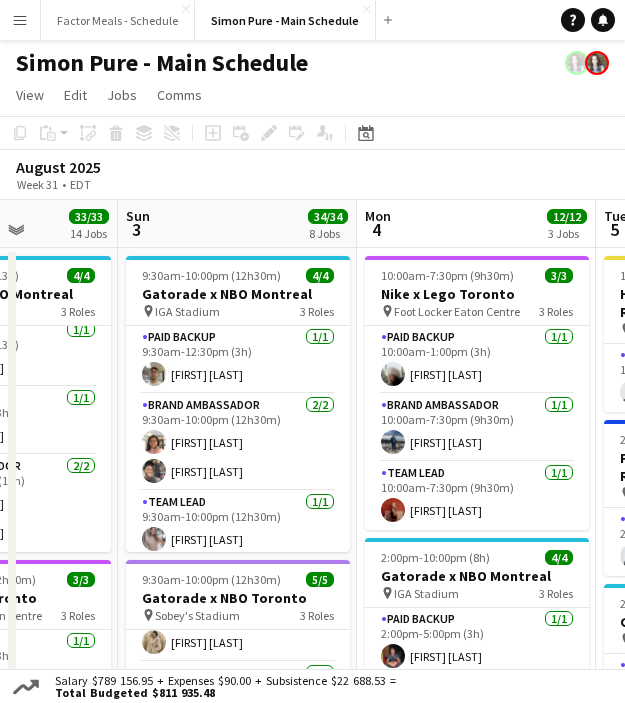 scroll, scrollTop: 7, scrollLeft: 0, axis: vertical 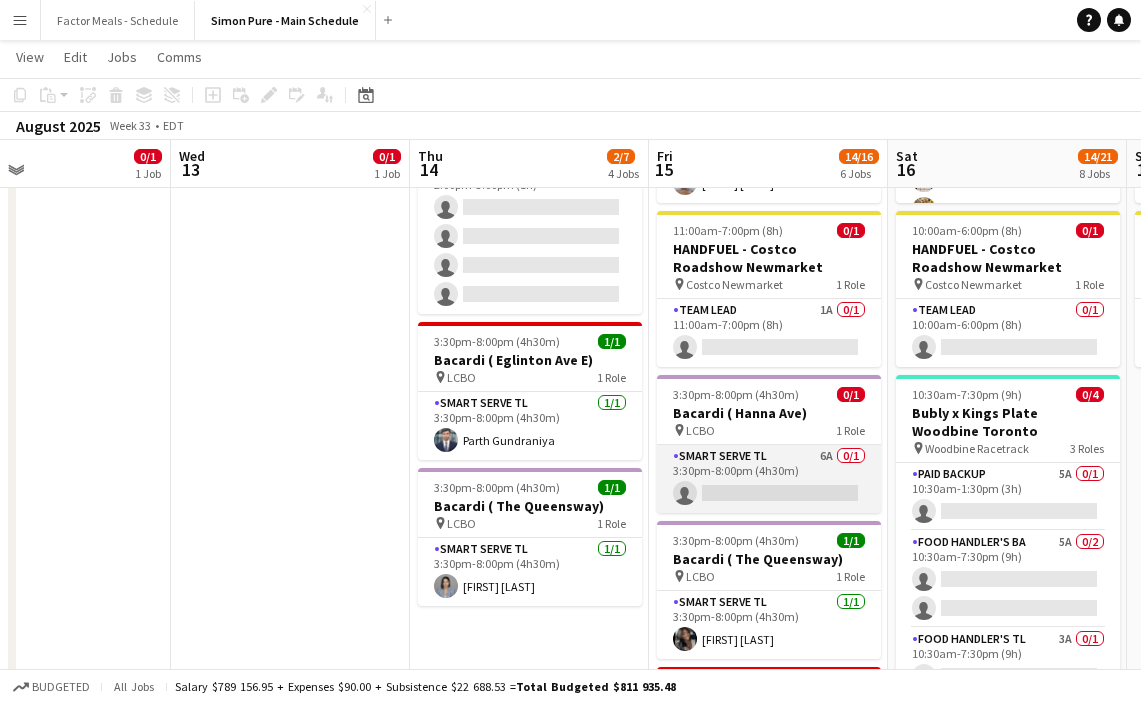 click on "Smart Serve TL   6A   0/1   [TIME]-[TIME] ([DURATION])
single-neutral-actions" at bounding box center (769, 479) 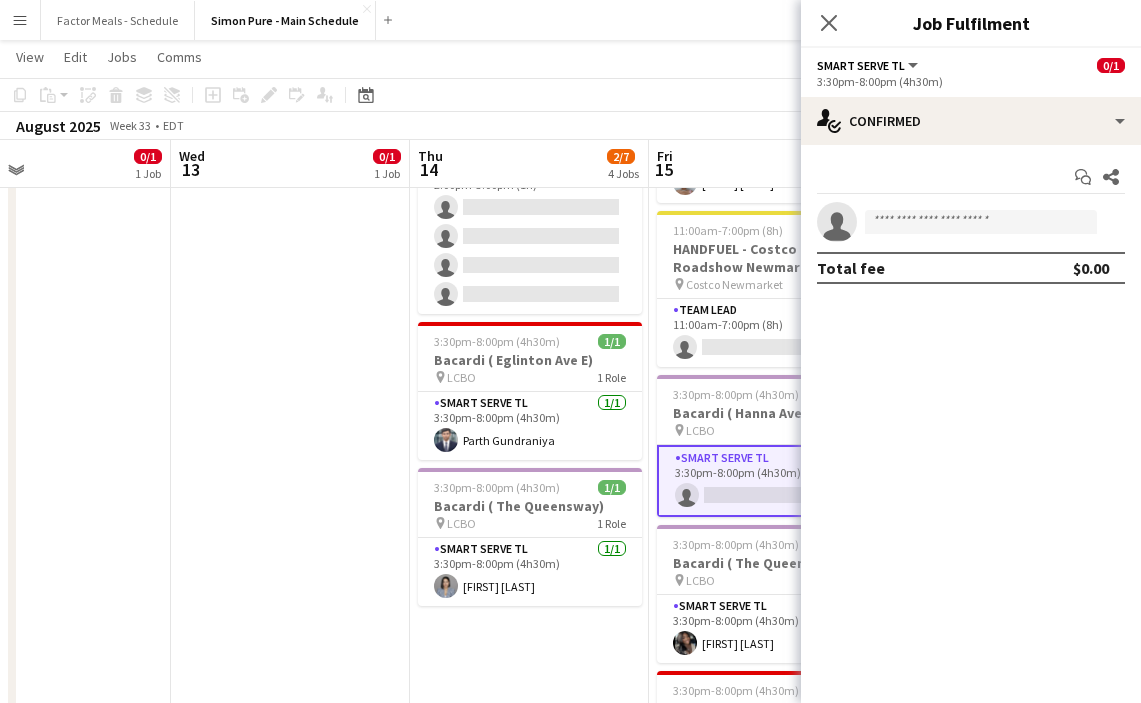 click on "[TIME]-[TIME] ([DURATION])    0/1   HANDFUEL - Costco Roadshow Newmarket
pin
Costco Newmarket   1 Role   Team Lead   0/1   [TIME]-[TIME] ([DURATION])
single-neutral-actions
[TIME]-[TIME] ([DURATION])    0/4   Bubly x Kings Plate Woodbine Toronto
pin
Virtual   1 Role   Training   0/4   [TIME]-[TIME] ([DURATION])
single-neutral-actions
single-neutral-actions
single-neutral-actions
single-neutral-actions
[TIME]-[TIME] ([DURATION])    1/1   Bacardi ( [STREET] [AVE])
pin
LCBO    1 Role   Smart Serve TL   1/1   [TIME]-[TIME] ([DURATION])
[FIRST] [LAST]     [TIME]-[TIME] ([DURATION])    1/1   Bacardi ( [STREET] [AVE])
pin
LCBO    1 Role   Smart Serve TL   1/1   [TIME]-[TIME] ([DURATION])
[FIRST] [LAST]" at bounding box center (529, 1369) 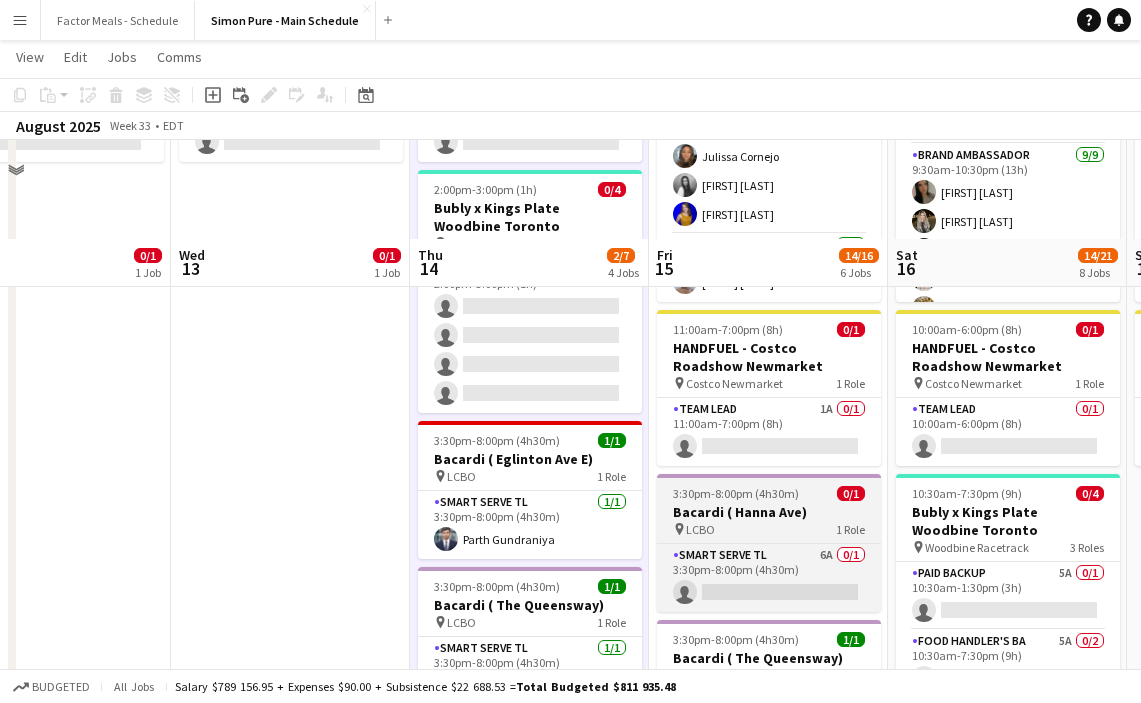 scroll, scrollTop: 121, scrollLeft: 0, axis: vertical 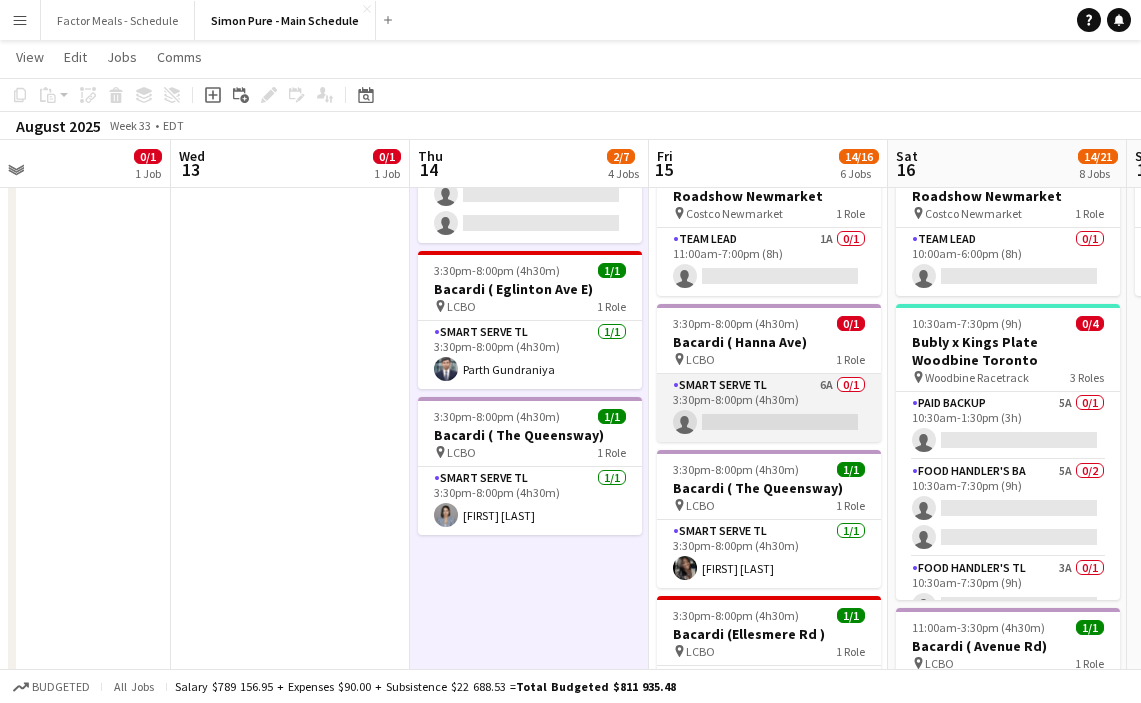 click on "Smart Serve TL   6A   0/1   [TIME]-[TIME] ([DURATION])
single-neutral-actions" at bounding box center [769, 408] 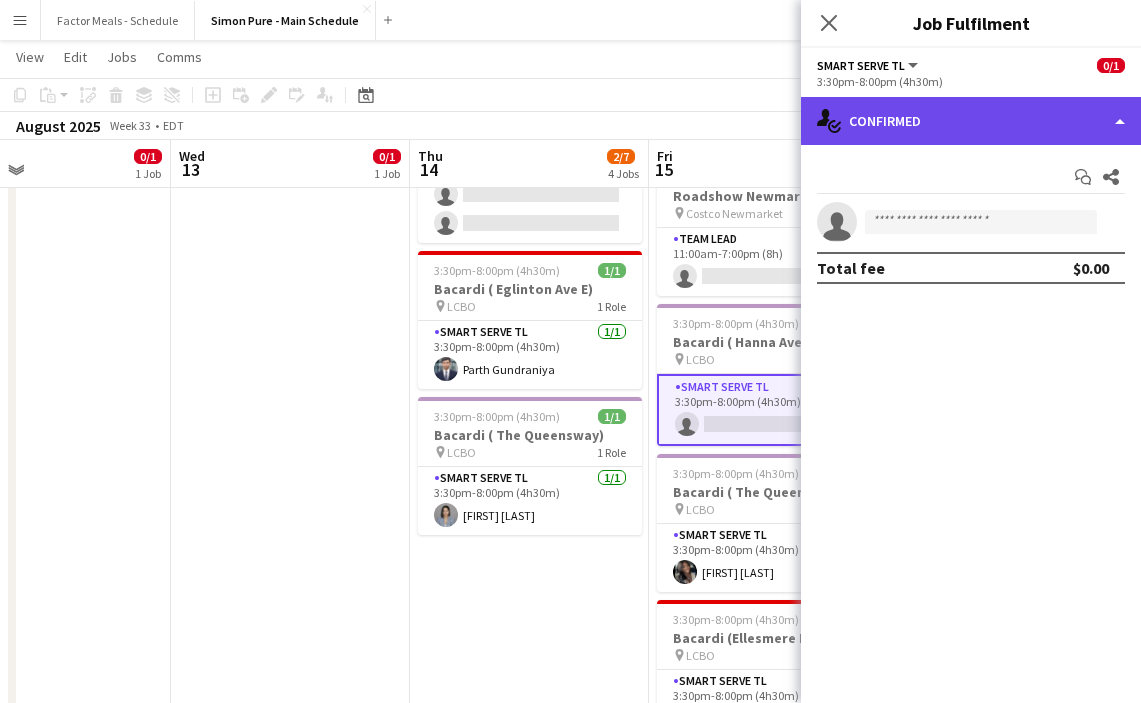 click on "single-neutral-actions-check-2
Confirmed" 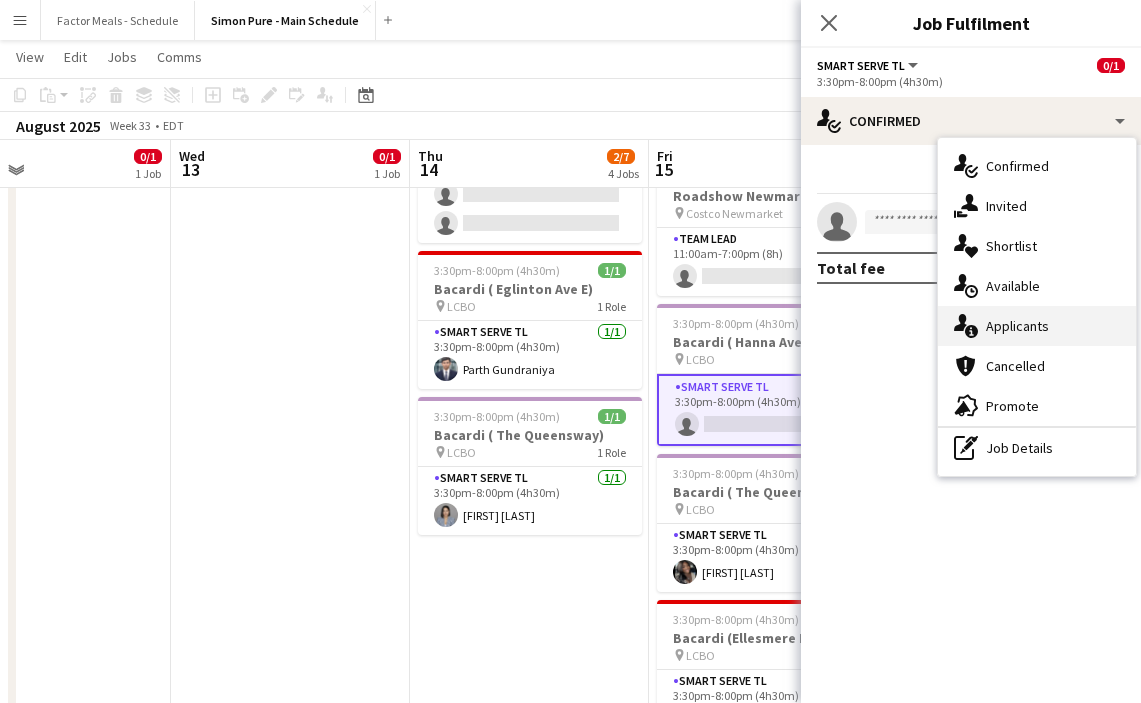click on "single-neutral-actions-information
Applicants" at bounding box center [1037, 326] 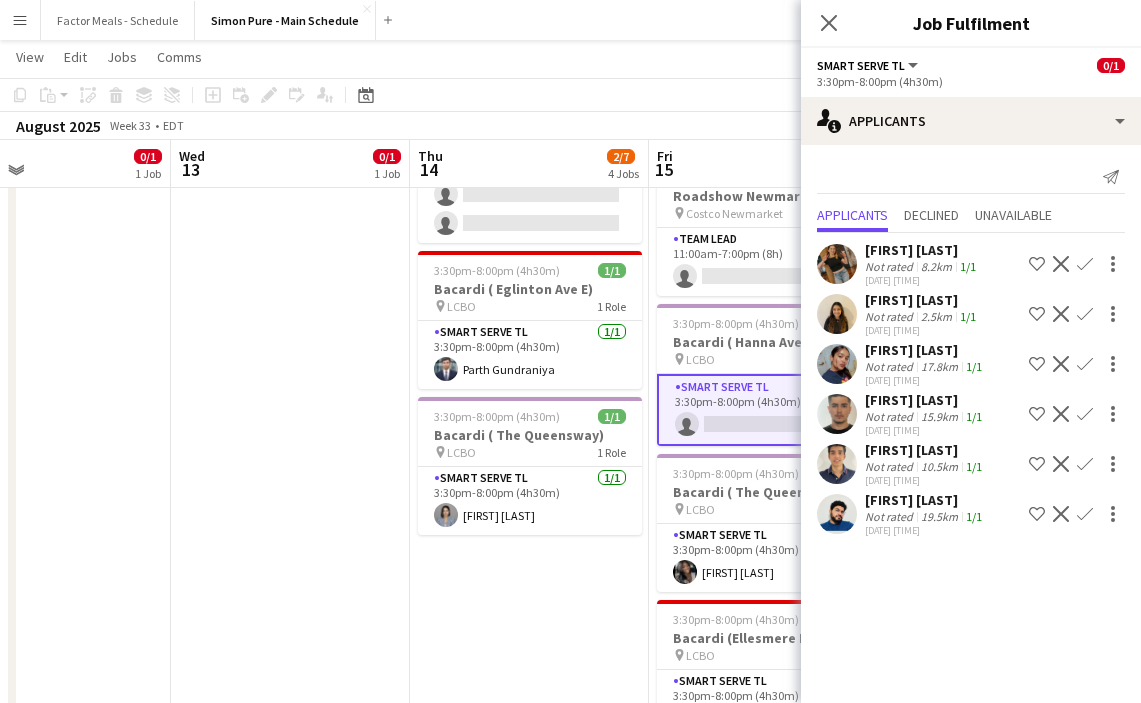 click on "Confirm" at bounding box center (1085, 514) 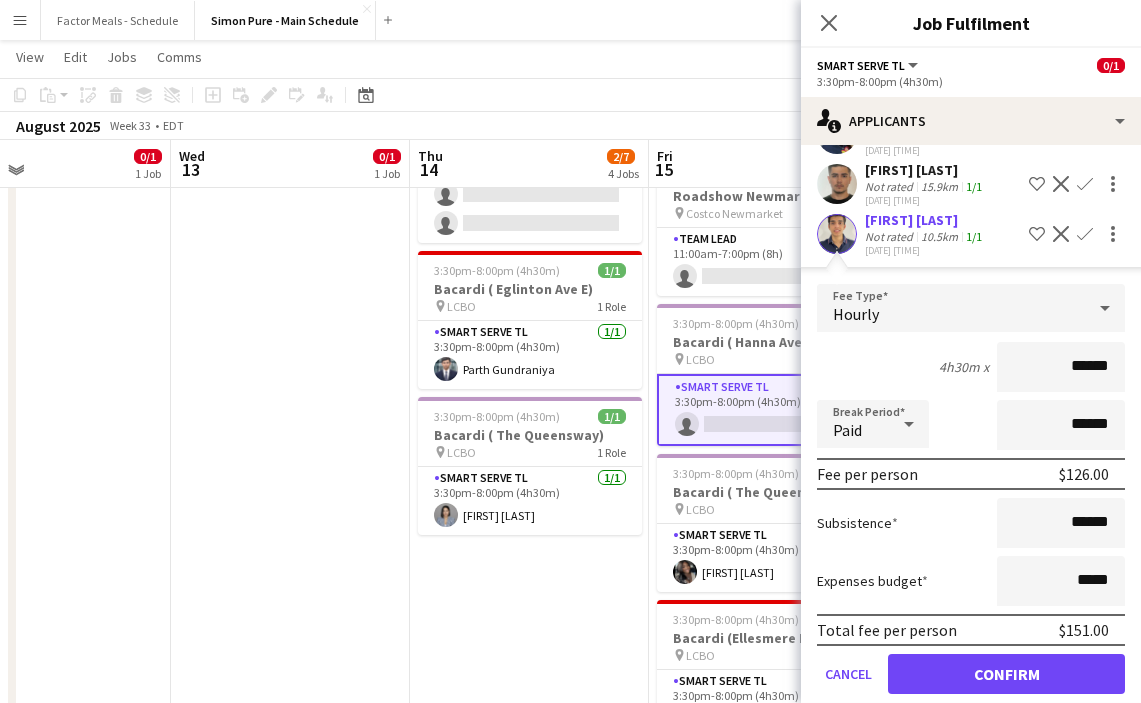 scroll, scrollTop: 308, scrollLeft: 0, axis: vertical 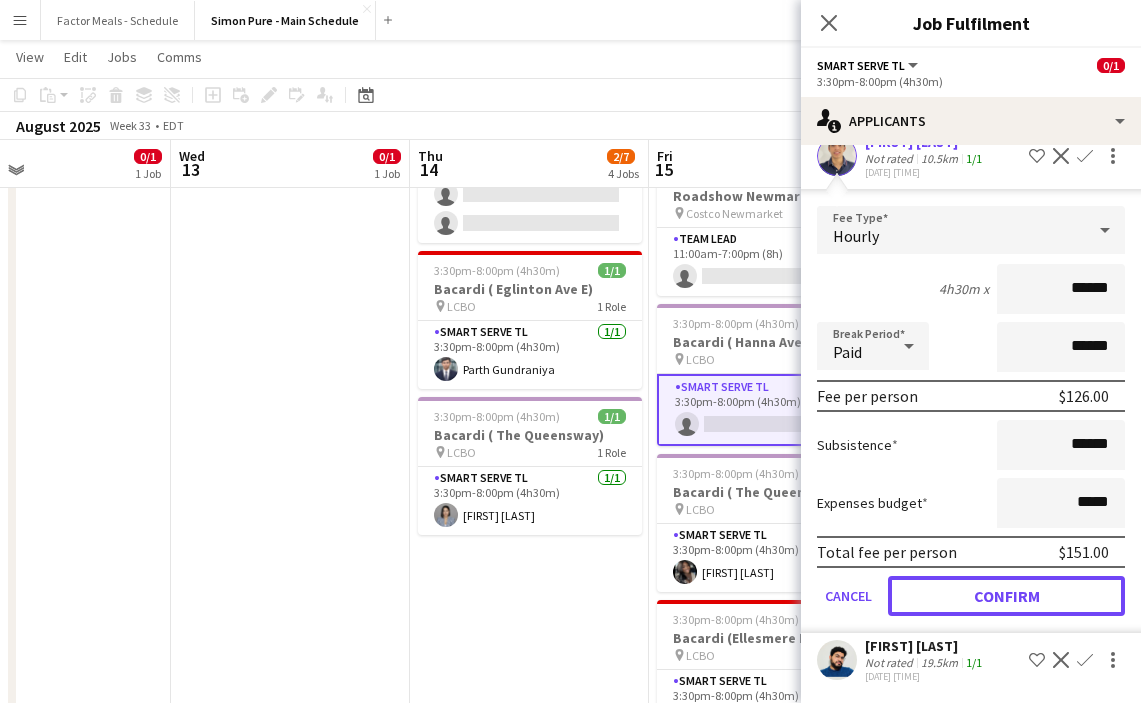 click on "Confirm" 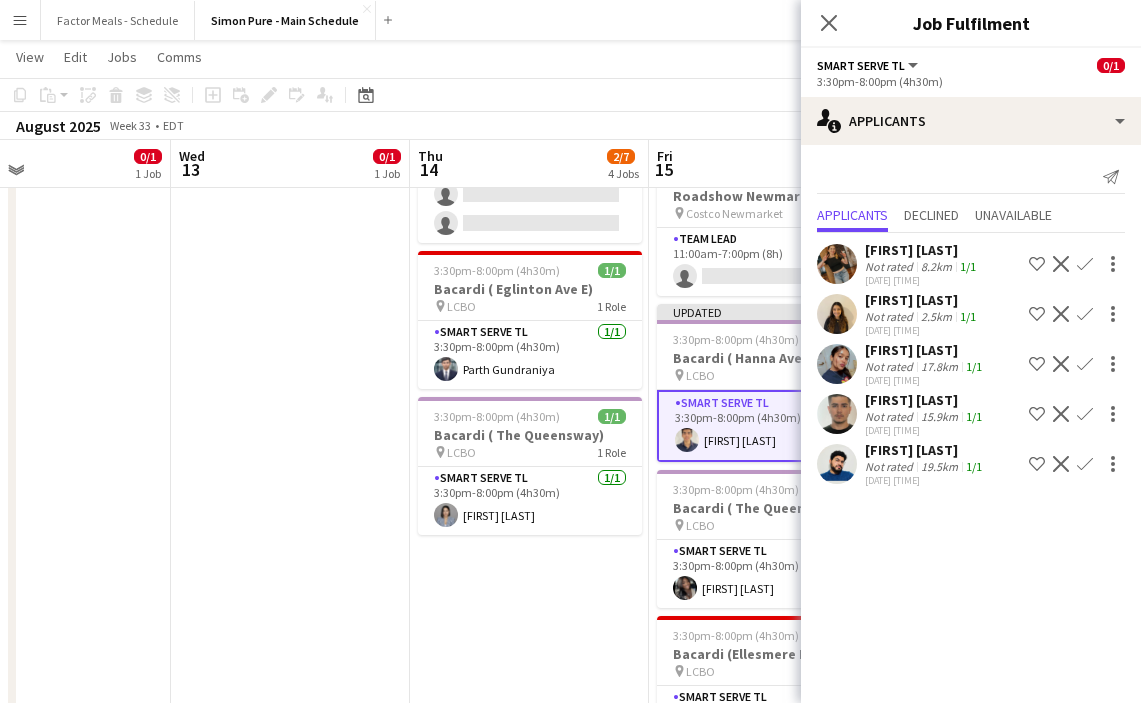 scroll, scrollTop: 0, scrollLeft: 0, axis: both 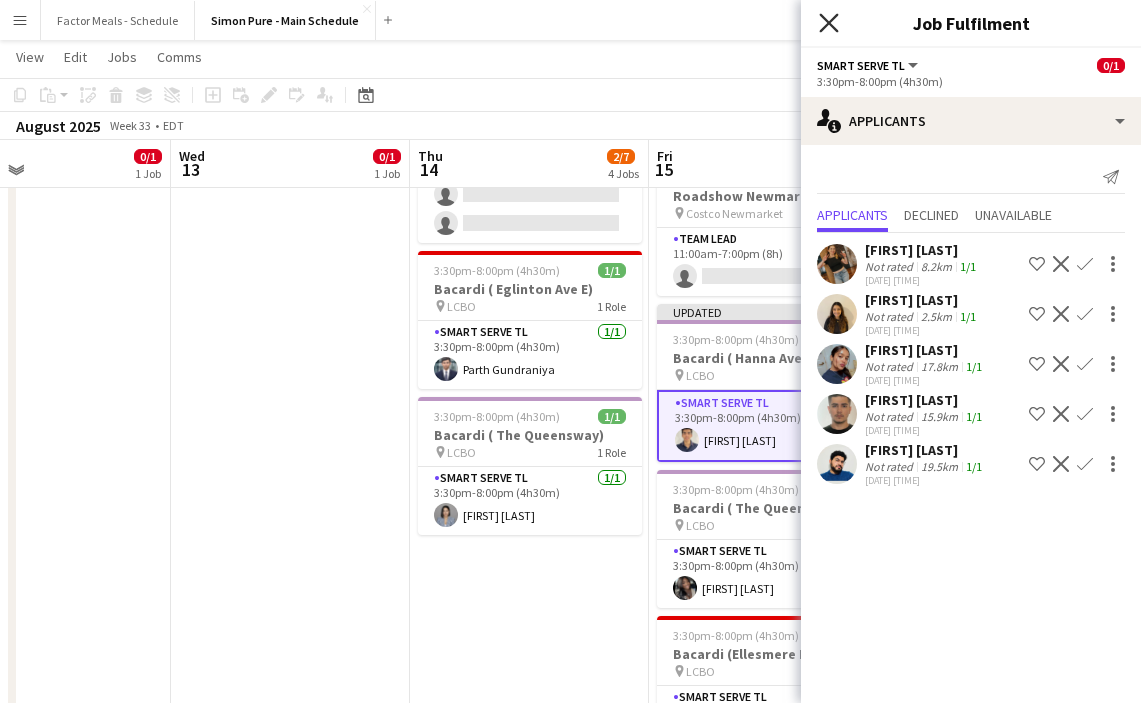 click 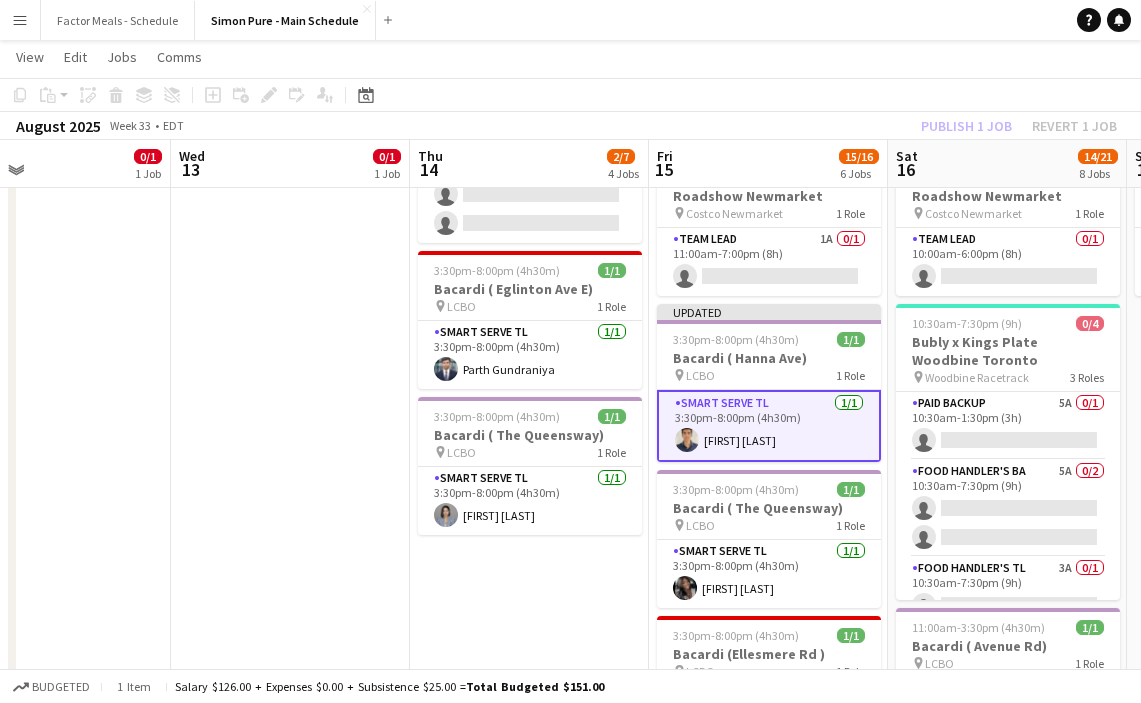 click on "[TIME]-[TIME] ([DURATION])    11/11   LEGO X She Built That @ CNE
pin
CNE   3 Roles   Paid Backup   1/1   [TIME]-[TIME] ([DURATION])
[FIRST] [LAST]  Brand Ambassador    9/9   [TIME]-[TIME] ([DURATION])
[FIRST] [LAST] [FIRST] [LAST] [FIRST] [LAST] [FIRST] [LAST] [FIRST] [LAST] [FIRST] [LAST] [FIRST] [LAST] [FIRST] [LAST] [FIRST] [LAST]  Team Lead   1/1   [TIME]-[TIME] ([DURATION])
[FIRST] [LAST]     [TIME]-[TIME] ([DURATION])    0/1   HANDFUEL - Costco Roadshow Newmarket
pin
Costco Newmarket   1 Role   Team Lead   1A   0/1   [TIME]-[TIME] ([DURATION])
single-neutral-actions
Updated   [TIME]-[TIME] ([DURATION])    1/1   Bacardi ( [STREET] [AVE])
pin
LCBO    1 Role   Smart Serve TL   1/1   [TIME]-[TIME] ([DURATION])
[FIRST] [LAST]     [TIME]-[TIME] ([DURATION])    1/1   Bacardi ( [STREET] [AVE])
pin
LCBO    1 Role   Smart Serve TL   1/1   [TIME]-[TIME] ([DURATION])
[FIRST] [LAST]     1/1  pin" at bounding box center (768, 1298) 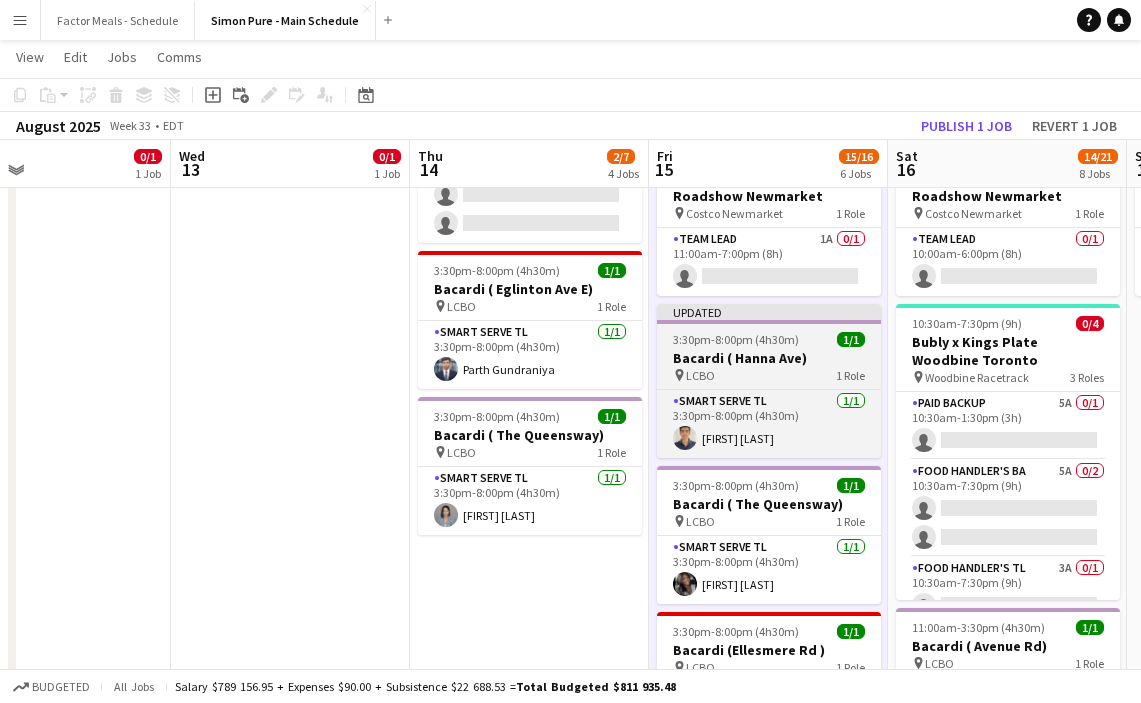 click on "Updated" at bounding box center [769, 312] 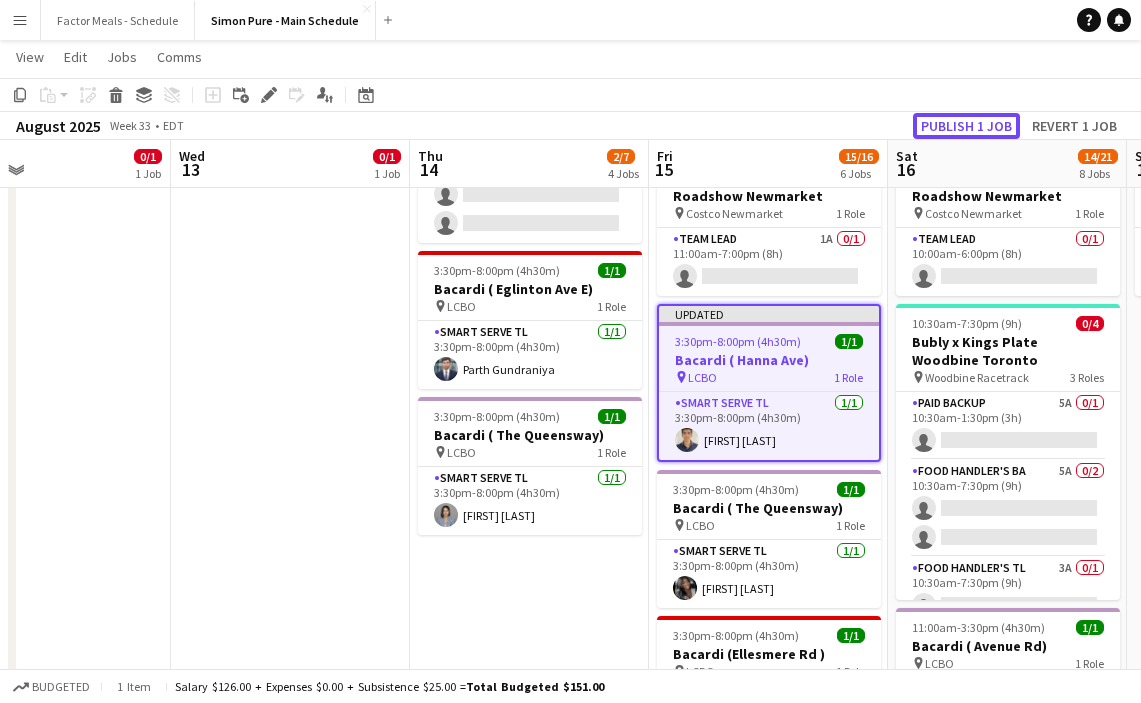 click on "Publish 1 job" 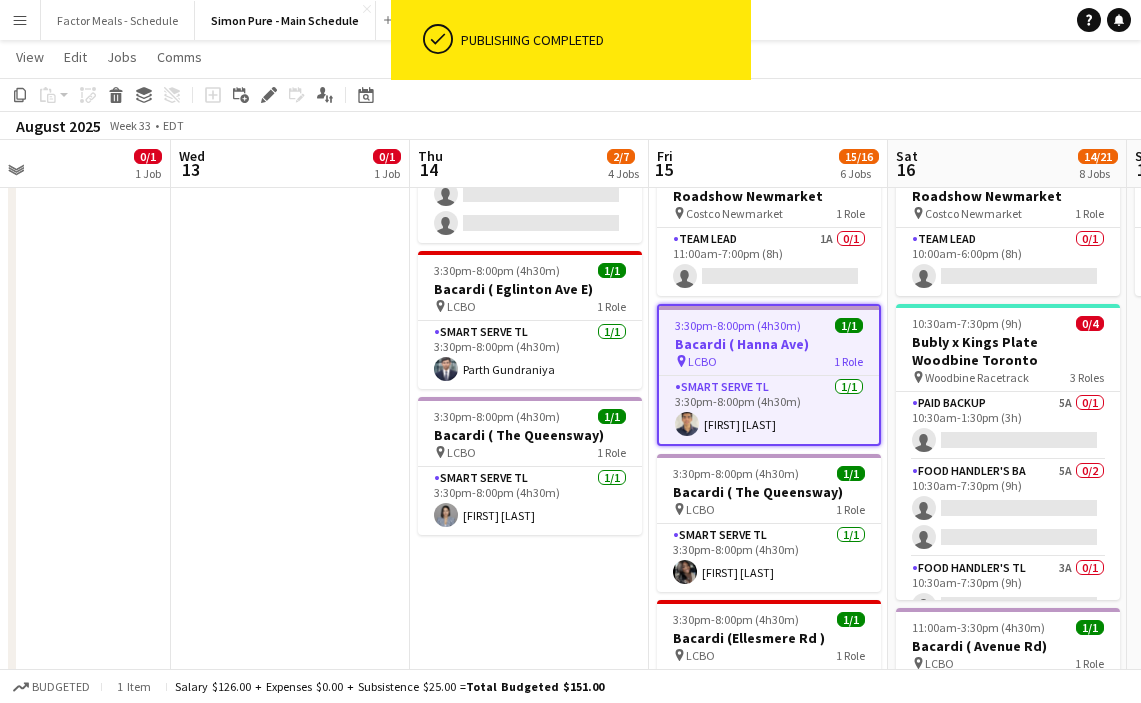 click on "[TIME]-[TIME] ([DURATION])    0/1   HANDFUEL - Costco Roadshow Newmarket
pin
Costco Newmarket   1 Role   Team Lead   0/1   [TIME]-[TIME] ([DURATION])
single-neutral-actions
[TIME]-[TIME] ([DURATION])    0/4   Bubly x Kings Plate Woodbine Toronto
pin
Virtual   1 Role   Training   0/4   [TIME]-[TIME] ([DURATION])
single-neutral-actions
single-neutral-actions
single-neutral-actions
single-neutral-actions
[TIME]-[TIME] ([DURATION])    1/1   Bacardi ( [STREET] [AVE])
pin
LCBO    1 Role   Smart Serve TL   1/1   [TIME]-[TIME] ([DURATION])
[FIRST] [LAST]     [TIME]-[TIME] ([DURATION])    1/1   Bacardi ( [STREET] [AVE])
pin
LCBO    1 Role   Smart Serve TL   1/1   [TIME]-[TIME] ([DURATION])
[FIRST] [LAST]" at bounding box center [529, 1298] 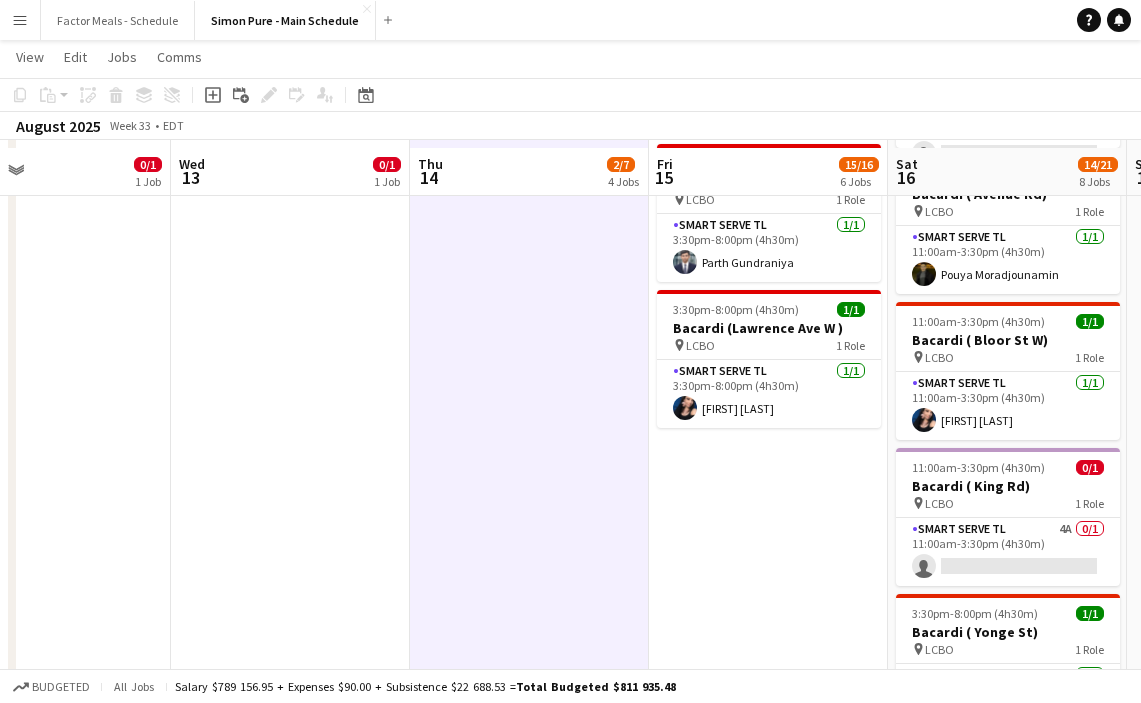 scroll, scrollTop: 856, scrollLeft: 0, axis: vertical 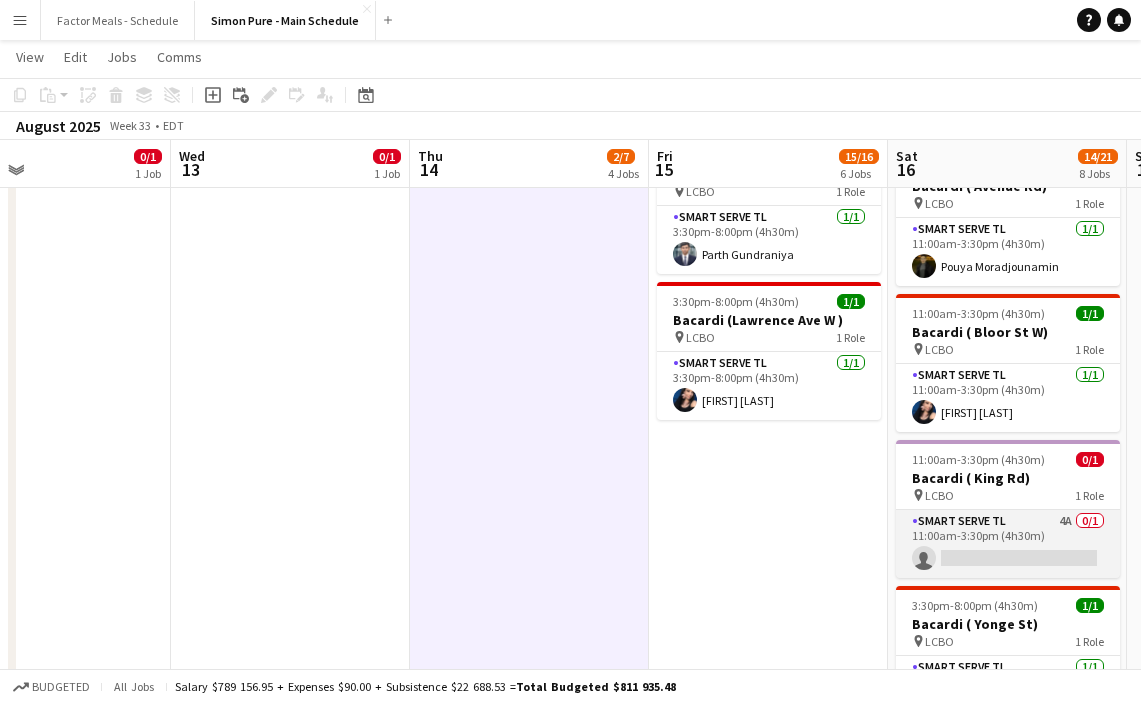 click on "Smart Serve TL   4A   0/1   [TIME]-[TIME] ([DURATION])
single-neutral-actions" at bounding box center (1008, 544) 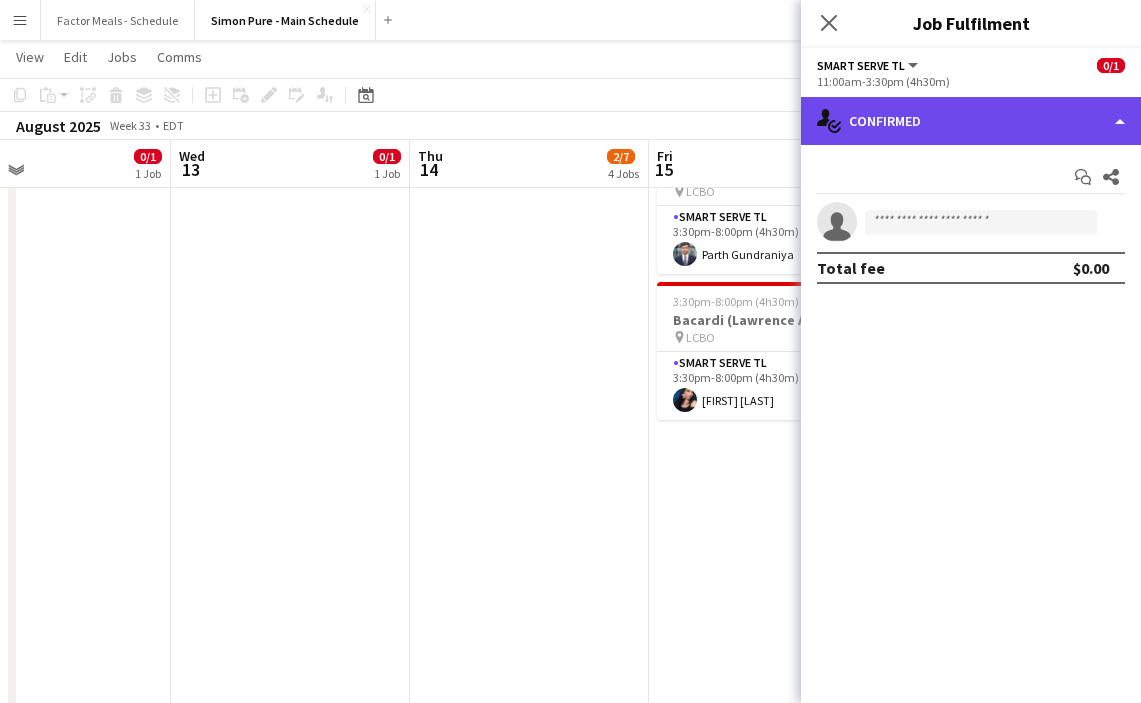 click on "single-neutral-actions-check-2
Confirmed" 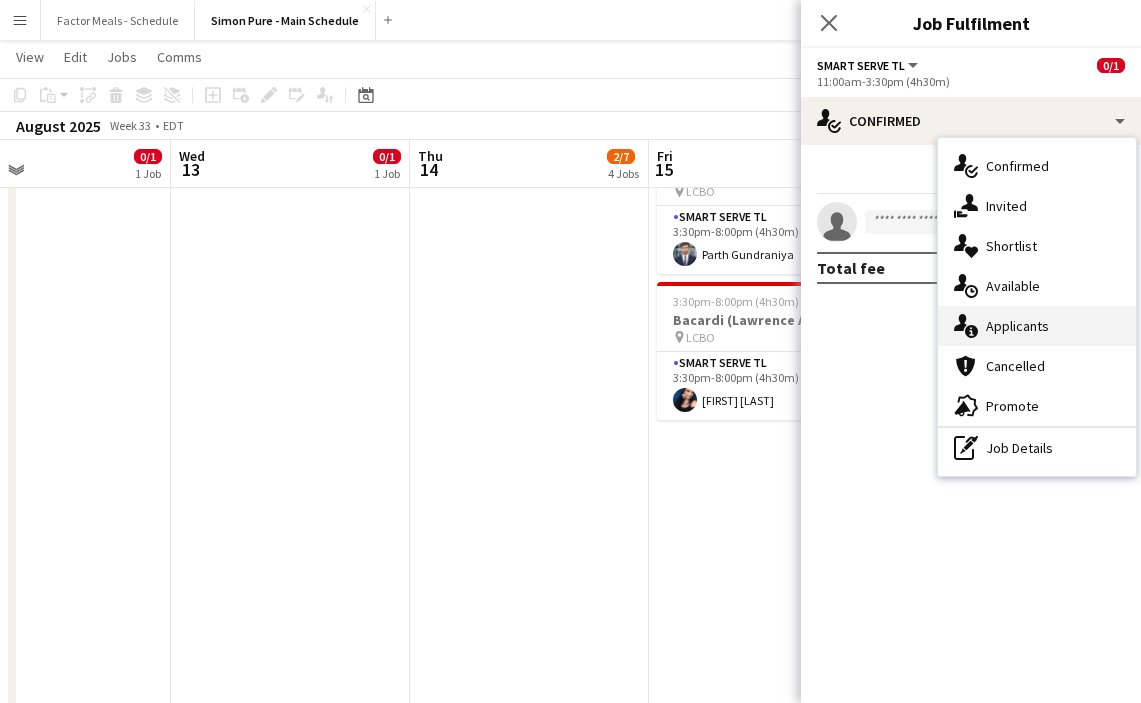 click on "single-neutral-actions-information
Applicants" at bounding box center (1037, 326) 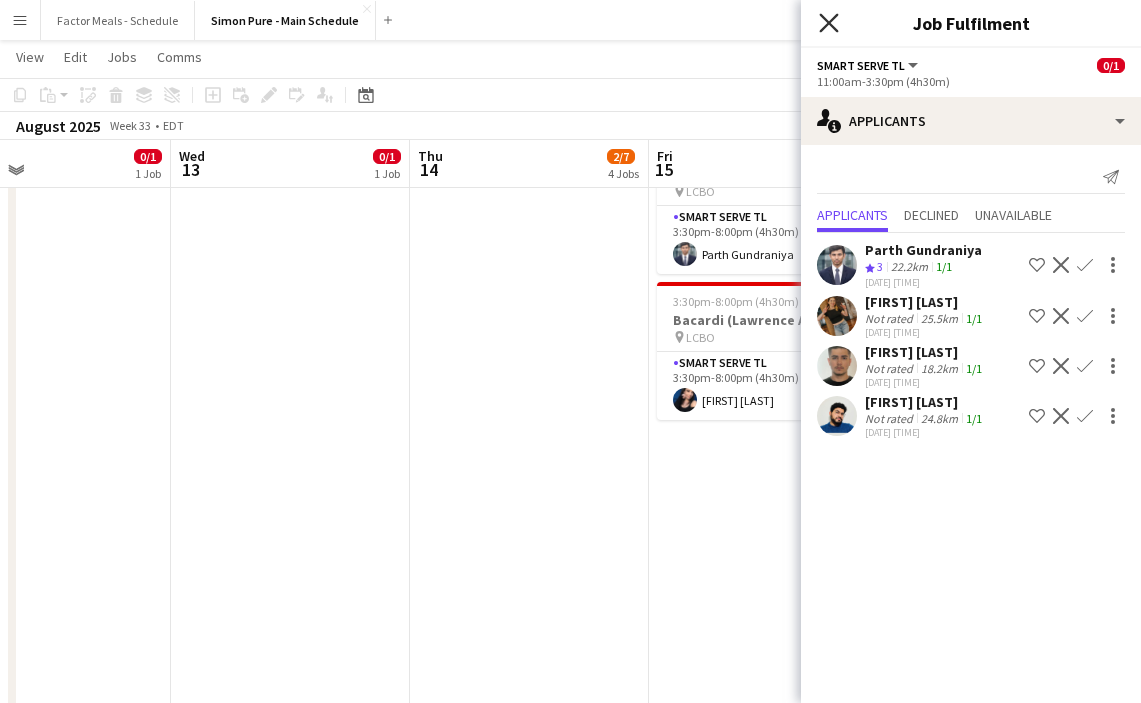 click 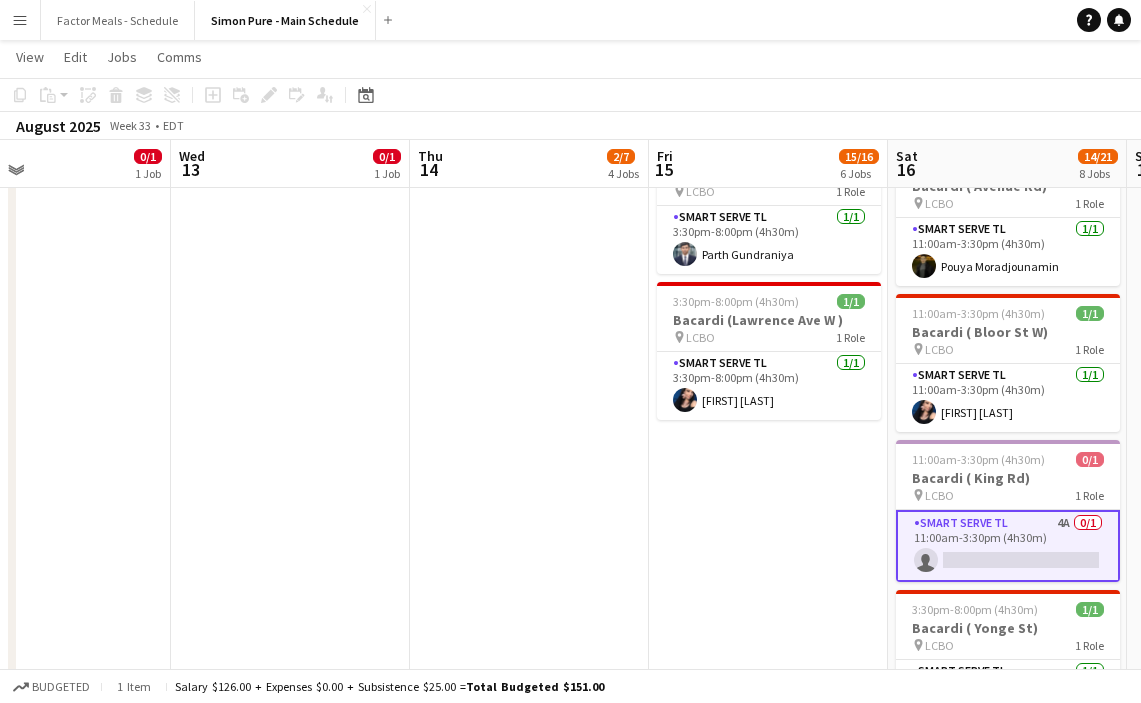 click on "[TIME]-[TIME] ([DURATION])    11/11   LEGO X She Built That @ CNE
pin
CNE   3 Roles   Paid Backup   1/1   [TIME]-[TIME] ([DURATION])
[FIRST] [LAST]  Brand Ambassador    9/9   [TIME]-[TIME] ([DURATION])
[FIRST] [LAST] [FIRST] [LAST] [FIRST] [LAST] [FIRST] [LAST] [FIRST] [LAST] [FIRST] [LAST] [FIRST] [LAST] [FIRST] [LAST] [FIRST] [LAST]  Team Lead   1/1   [TIME]-[TIME] ([DURATION])
[FIRST] [LAST]     [TIME]-[TIME] ([DURATION])    0/1   HANDFUEL - Costco Roadshow Newmarket
pin
Costco Newmarket   1 Role   Team Lead   1A   0/1   [TIME]-[TIME] ([DURATION])
single-neutral-actions
[TIME]-[TIME] ([DURATION])    1/1   Bacardi ( [STREET] [AVE])
pin
LCBO    1 Role   Smart Serve TL   1/1   [TIME]-[TIME] ([DURATION])
[FIRST] [LAST]     [TIME]-[TIME] ([DURATION])    1/1   Bacardi ( [STREET] [AVE])
pin
LCBO    1 Role   Smart Serve TL   1/1   [TIME]-[TIME] ([DURATION])
[FIRST] [LAST]     1/1
pin" at bounding box center (768, 838) 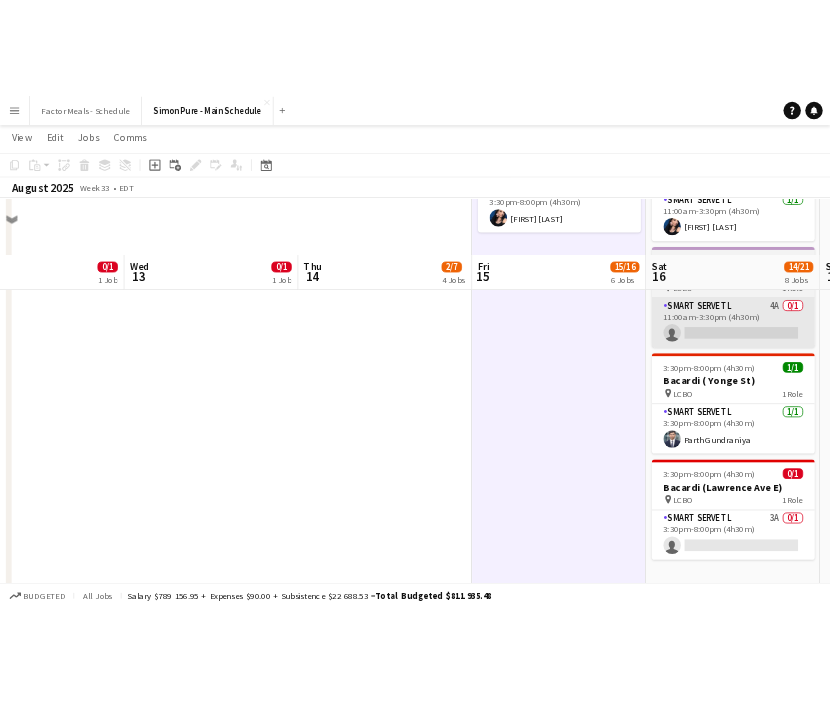 scroll, scrollTop: 1167, scrollLeft: 0, axis: vertical 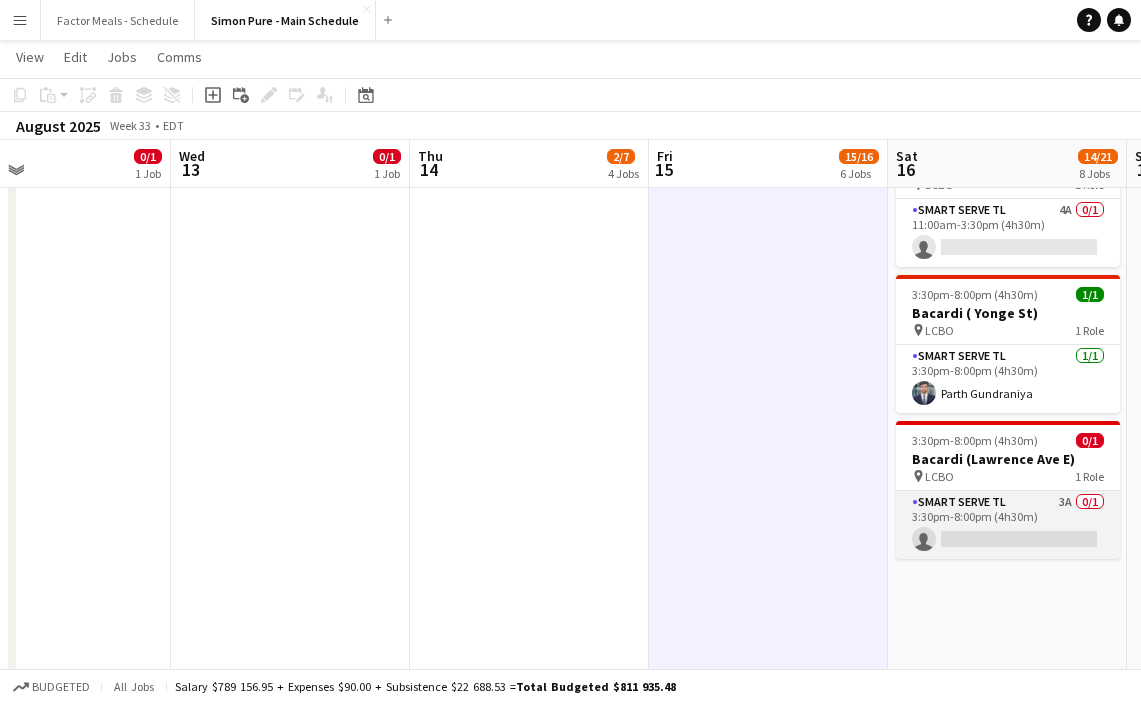 click on "Smart Serve TL   3A   0/1   3:30pm-8:00pm (4h30m)
single-neutral-actions" at bounding box center (1008, 525) 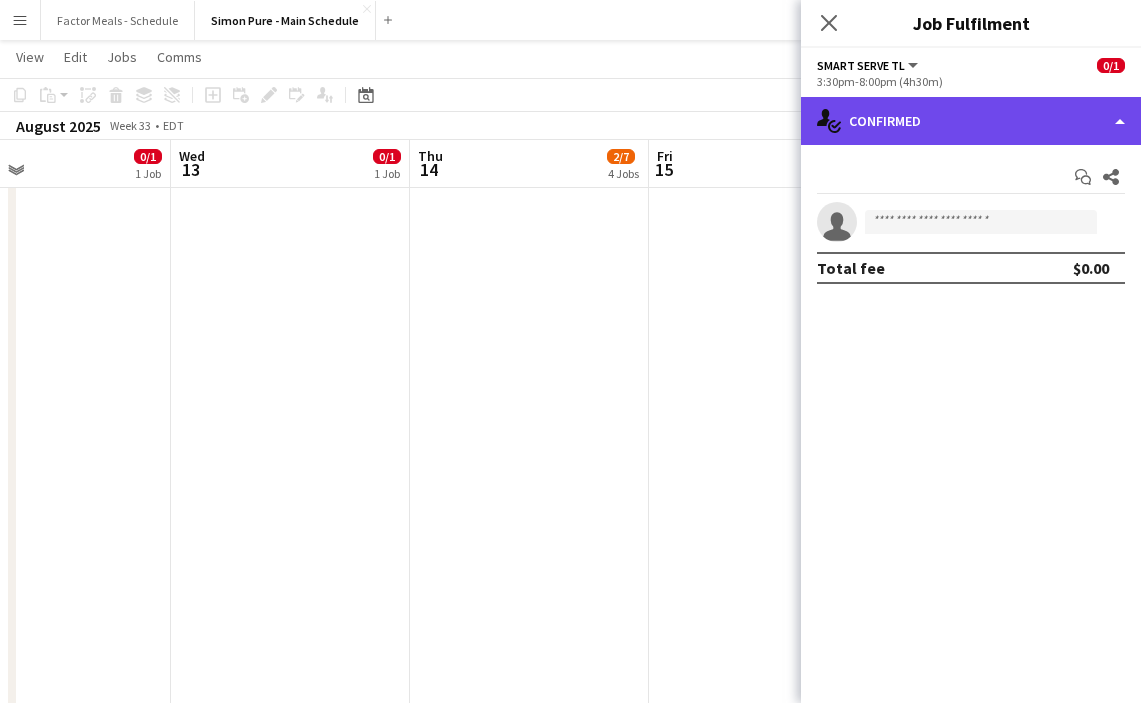 click on "single-neutral-actions-check-2
Confirmed" 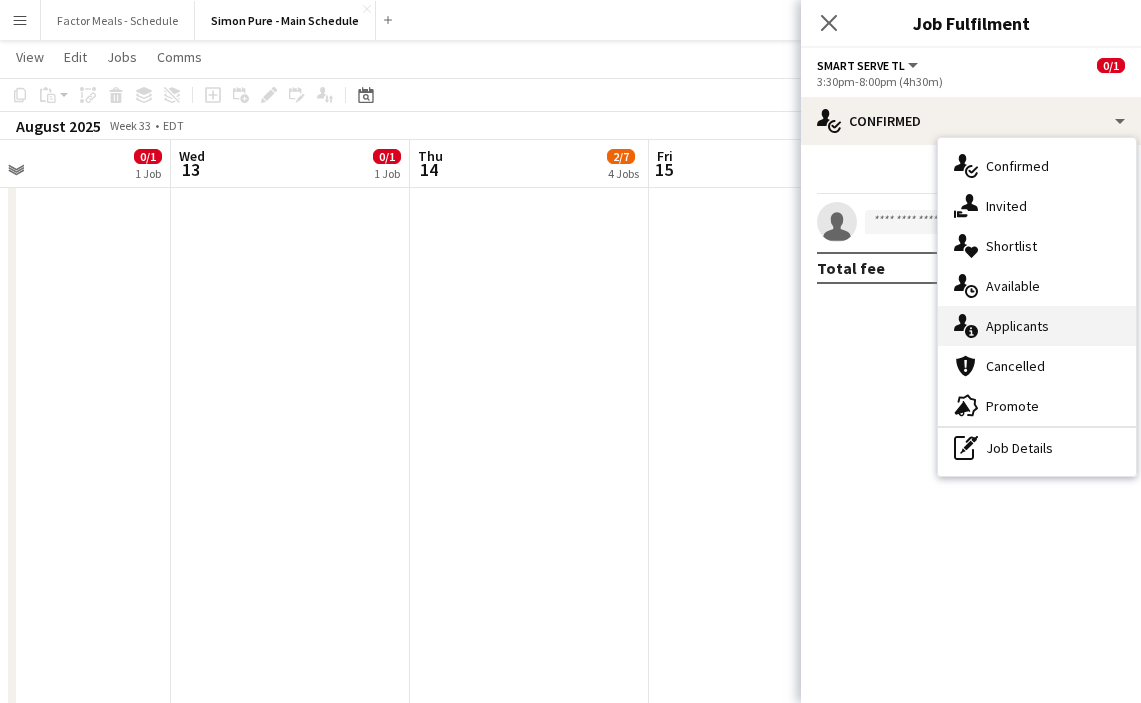 click on "single-neutral-actions-information
Applicants" at bounding box center (1037, 326) 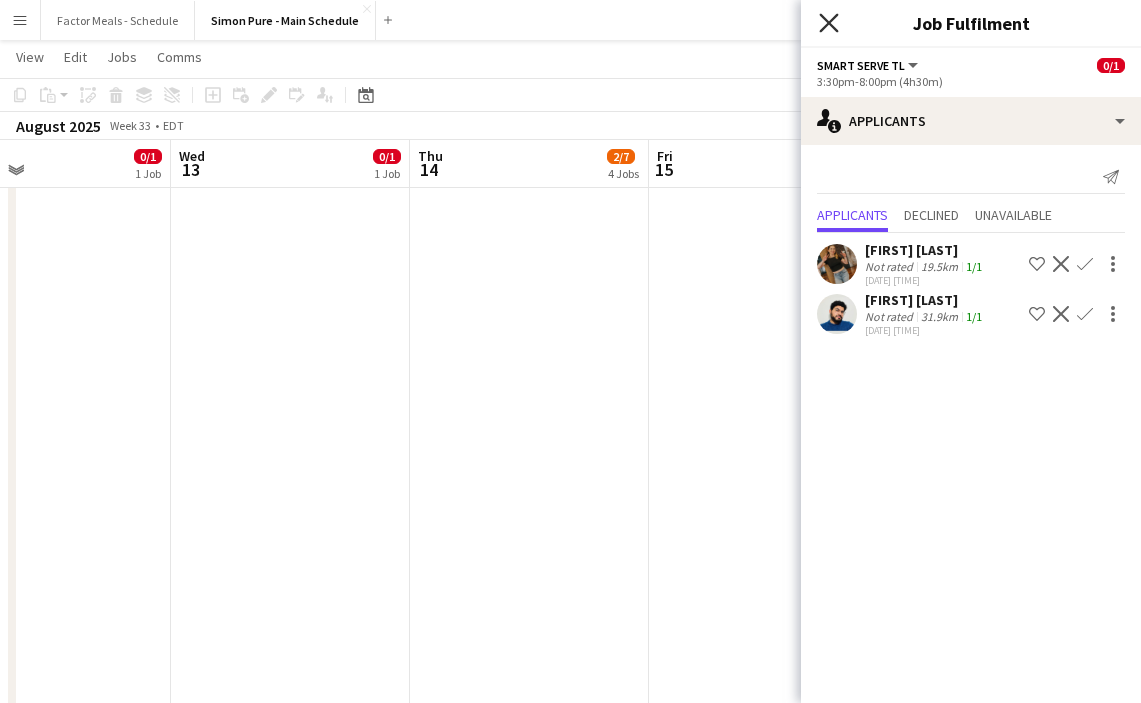 click on "Close pop-in" 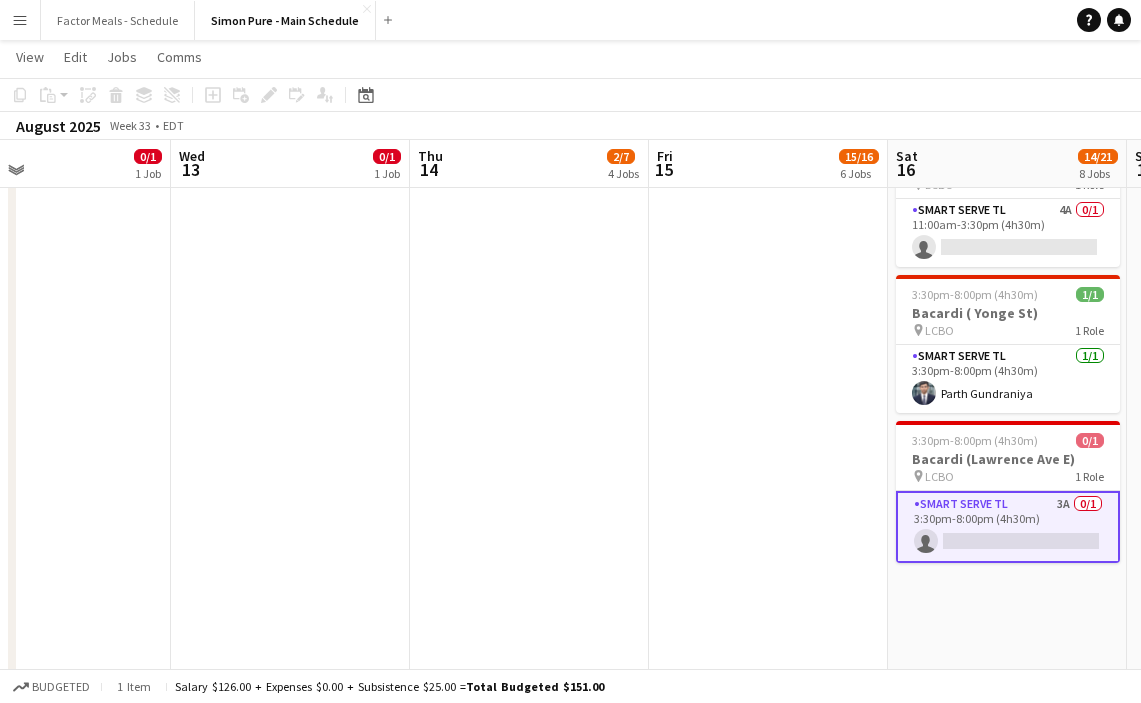 click on "[TIME]-[TIME] ([DURATION])    11/11   LEGO X She Built That @ CNE
pin
CNE   3 Roles   Paid Backup   1/1   [TIME]-[TIME] ([DURATION])
[FIRST] [LAST]  Brand Ambassador    9/9   [TIME]-[TIME] ([DURATION])
[FIRST] [LAST] [FIRST] [LAST] [FIRST] [LAST] [FIRST] [LAST] [FIRST] [LAST] [FIRST] [LAST] [FIRST] [LAST] [FIRST] [LAST] [FIRST] [LAST]  Team Lead   1/1   [TIME]-[TIME] ([DURATION])
[FIRST] [LAST]     [TIME]-[TIME] ([DURATION])    0/1   HANDFUEL - Costco Roadshow Newmarket
pin
Costco Newmarket   1 Role   Team Lead   1A   0/1   [TIME]-[TIME] ([DURATION])
single-neutral-actions
[TIME]-[TIME] ([DURATION])    1/1   Bacardi ( [STREET] [AVE])
pin
LCBO    1 Role   Smart Serve TL   1/1   [TIME]-[TIME] ([DURATION])
[FIRST] [LAST]     [TIME]-[TIME] ([DURATION])    1/1   Bacardi ( [STREET] [AVE])
pin
LCBO    1 Role   Smart Serve TL   1/1   [TIME]-[TIME] ([DURATION])
[FIRST] [LAST]     1/1
pin" at bounding box center (768, 527) 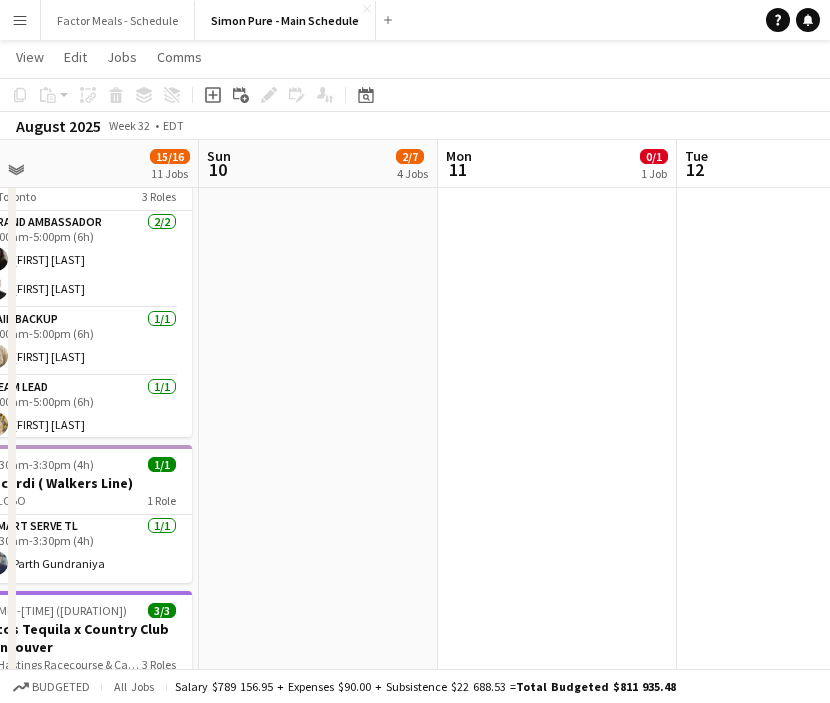 scroll, scrollTop: 0, scrollLeft: 634, axis: horizontal 